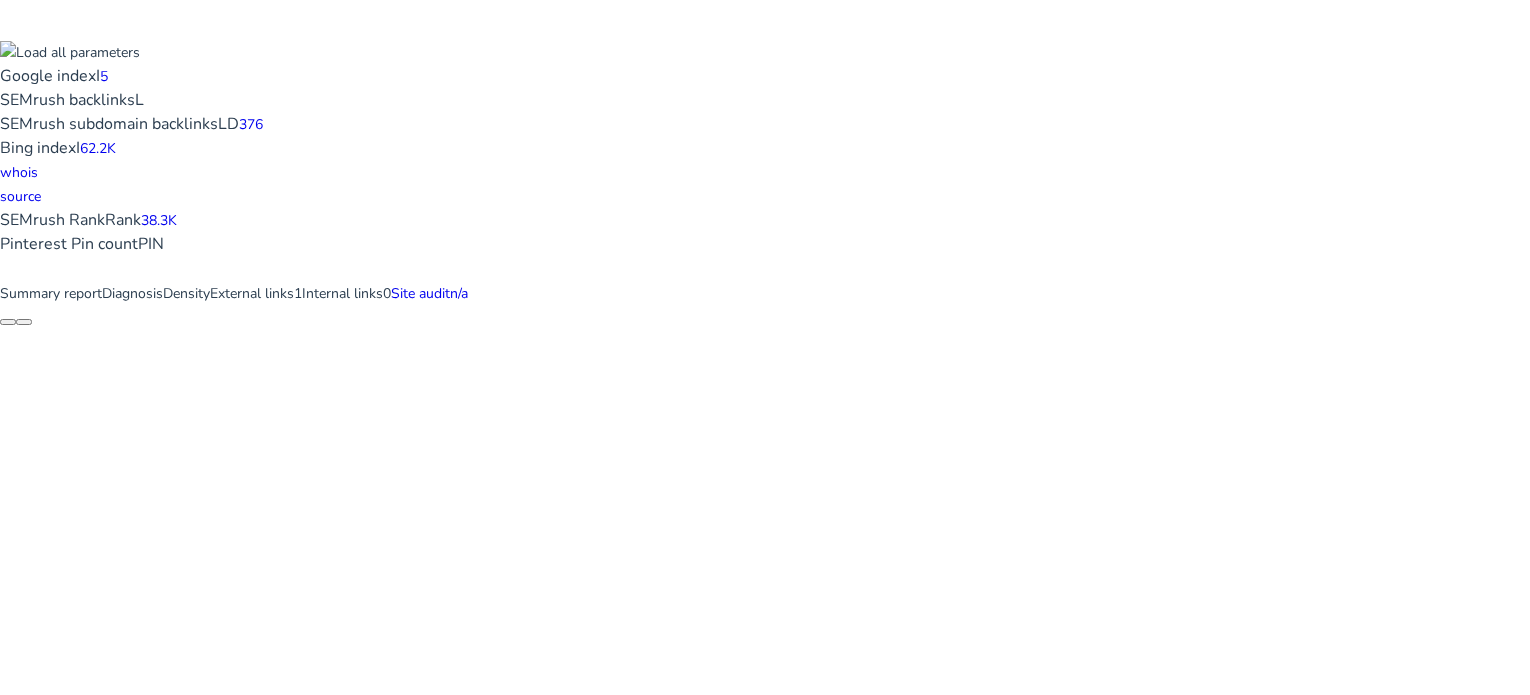 scroll, scrollTop: 0, scrollLeft: 0, axis: both 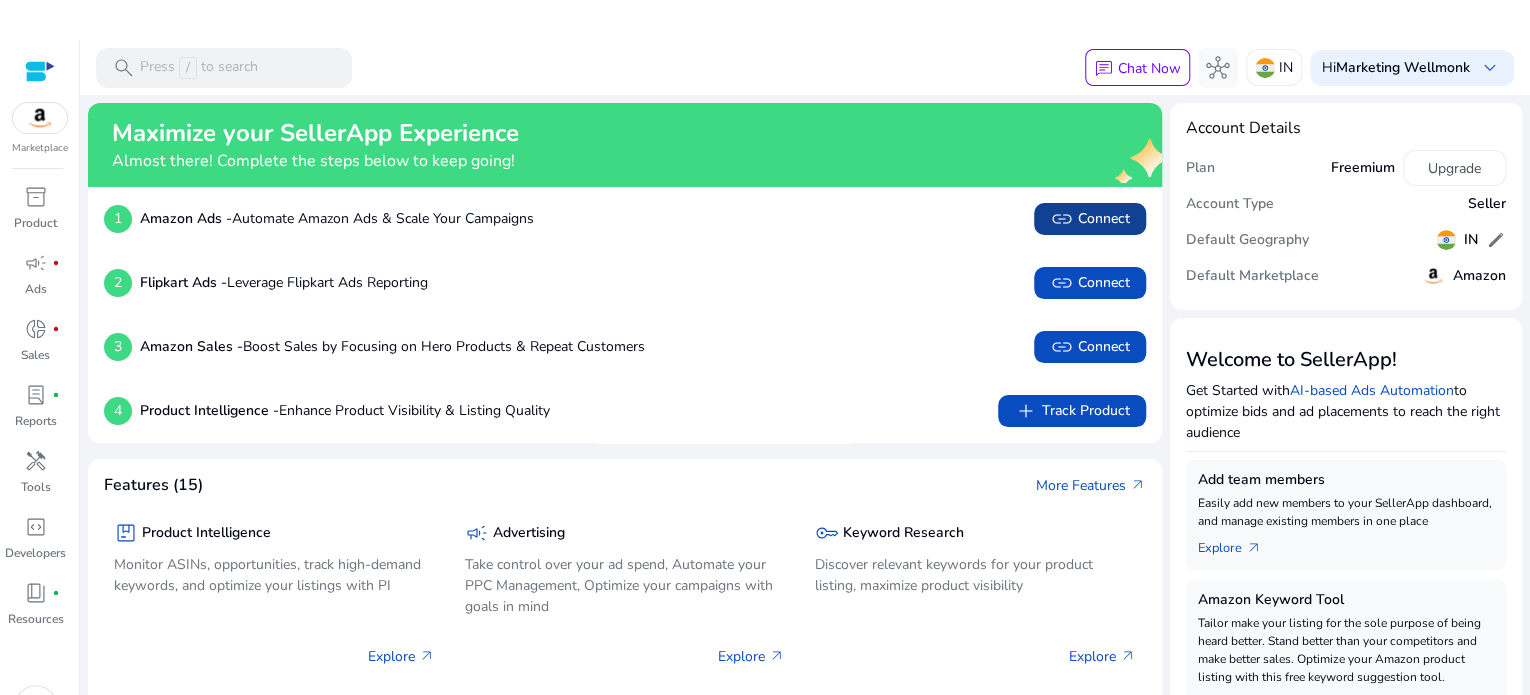 click on "link   Connect" 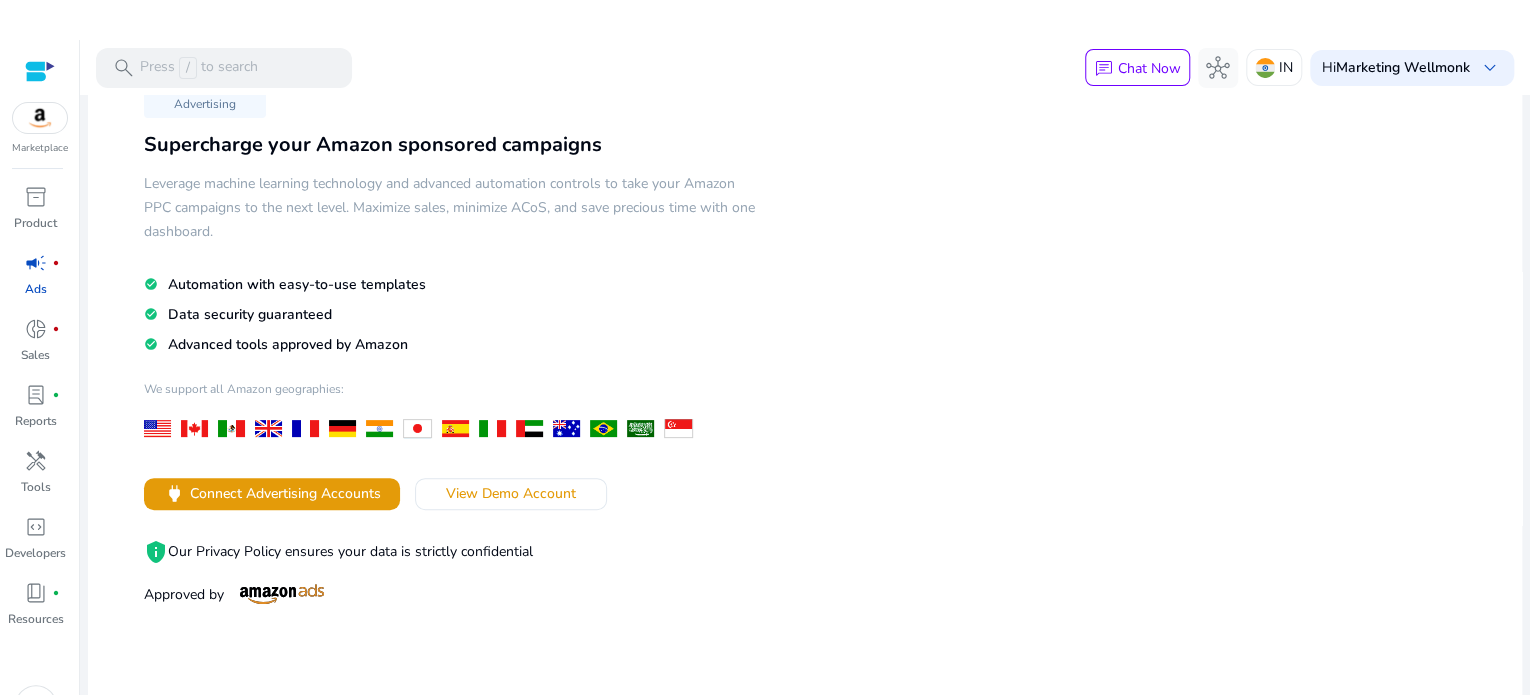 scroll, scrollTop: 0, scrollLeft: 0, axis: both 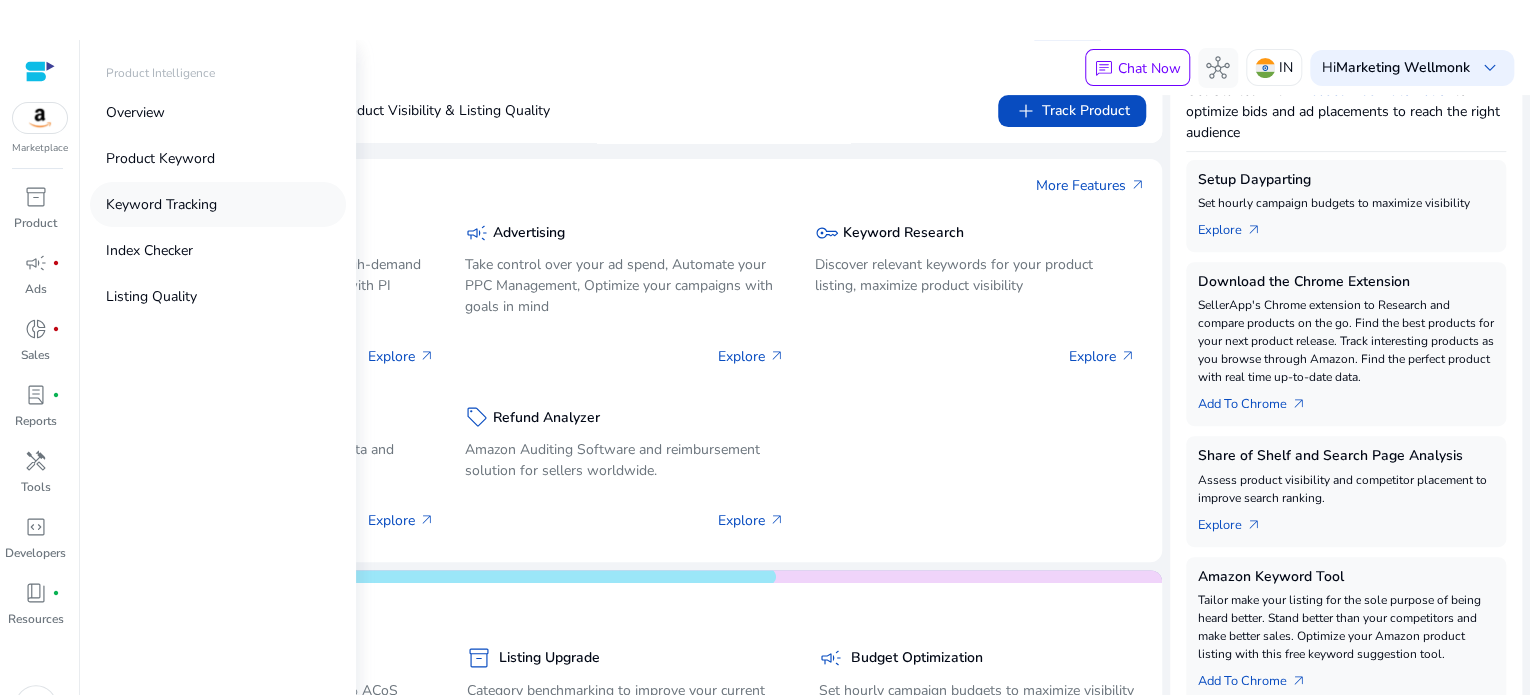 click on "Keyword Tracking" at bounding box center (161, 204) 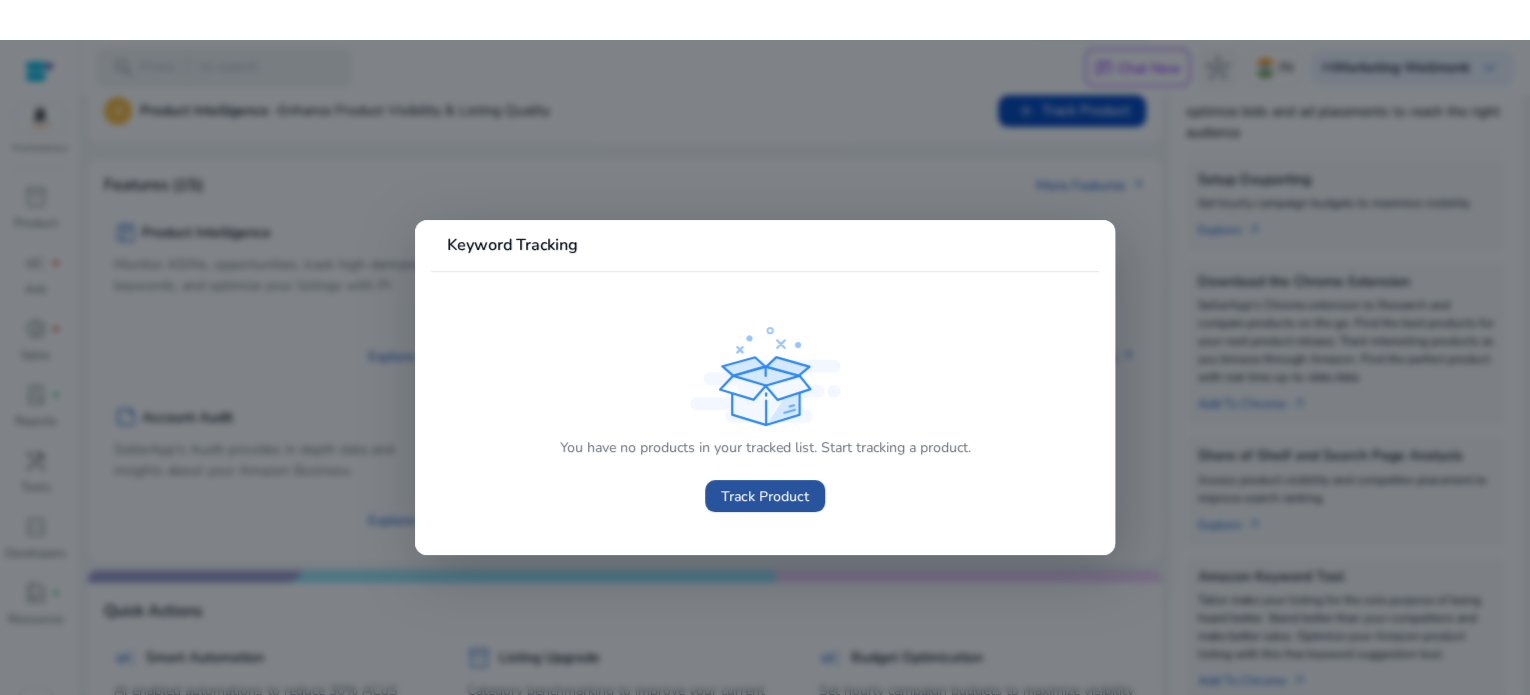 click on "Track Product" 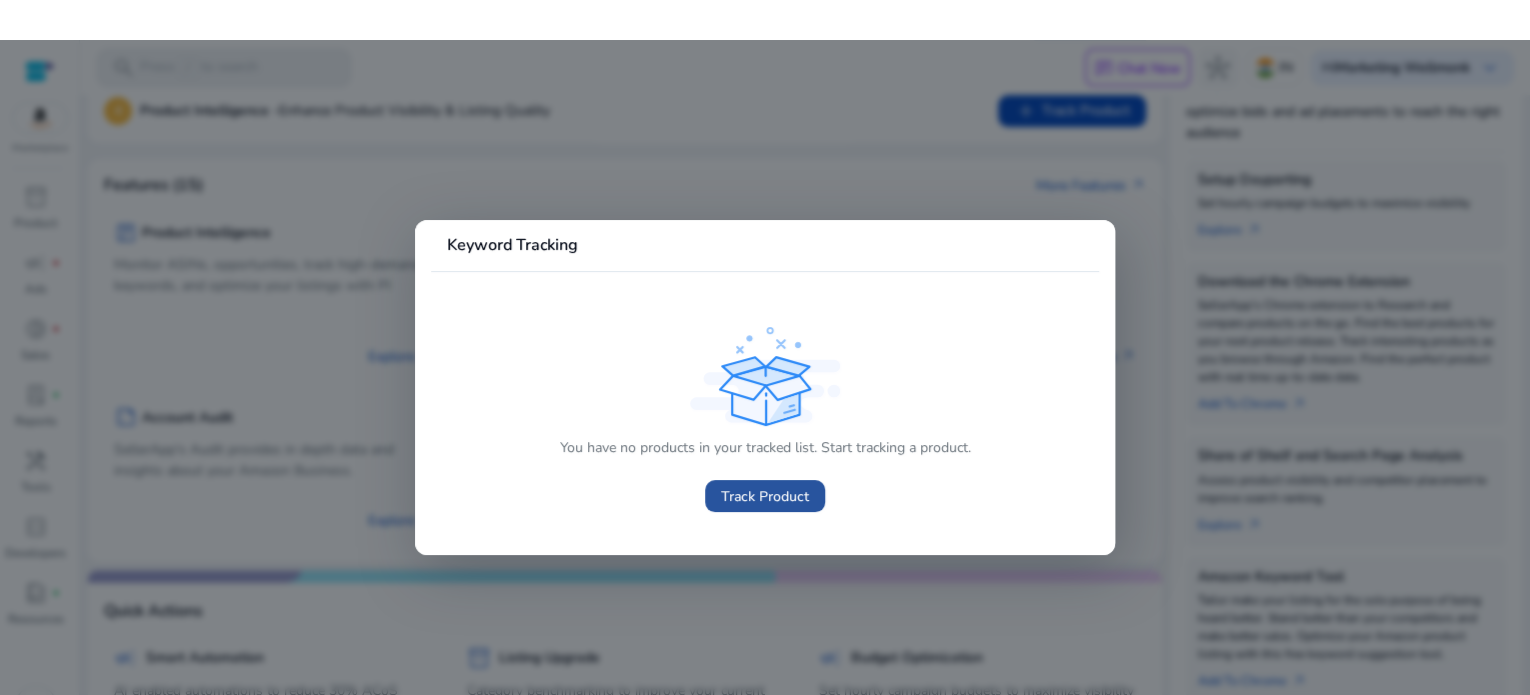 scroll, scrollTop: 40, scrollLeft: 0, axis: vertical 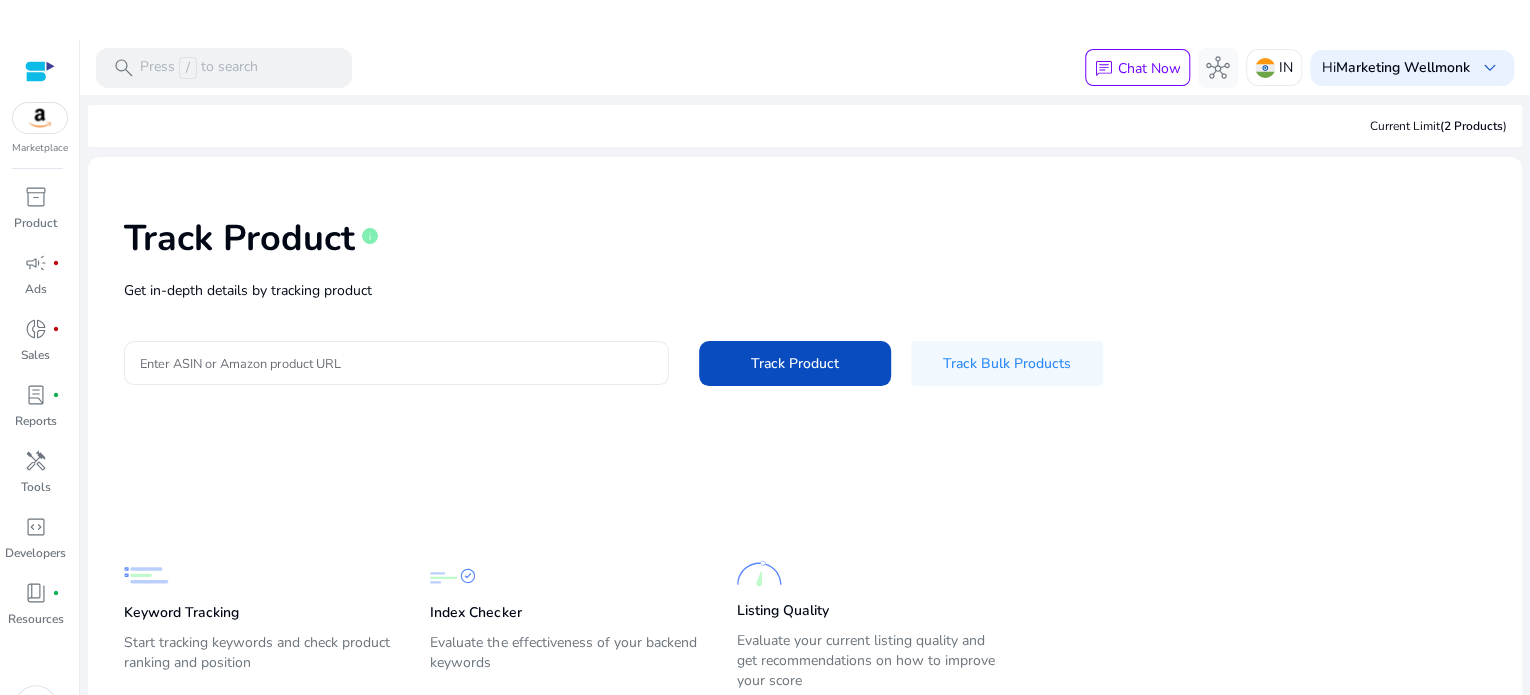 click on "Enter ASIN or Amazon product URL" at bounding box center [396, 363] 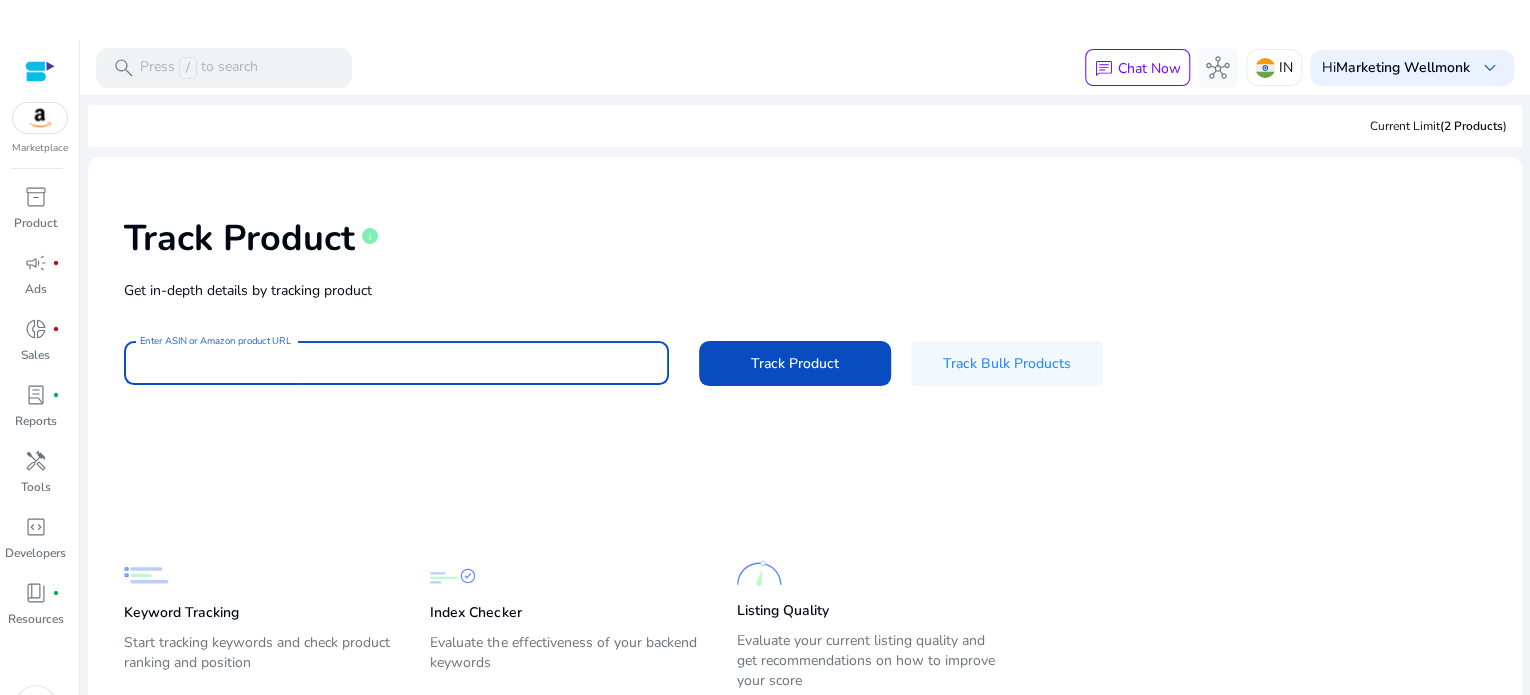 click on "Enter ASIN or Amazon product URL" at bounding box center (396, 363) 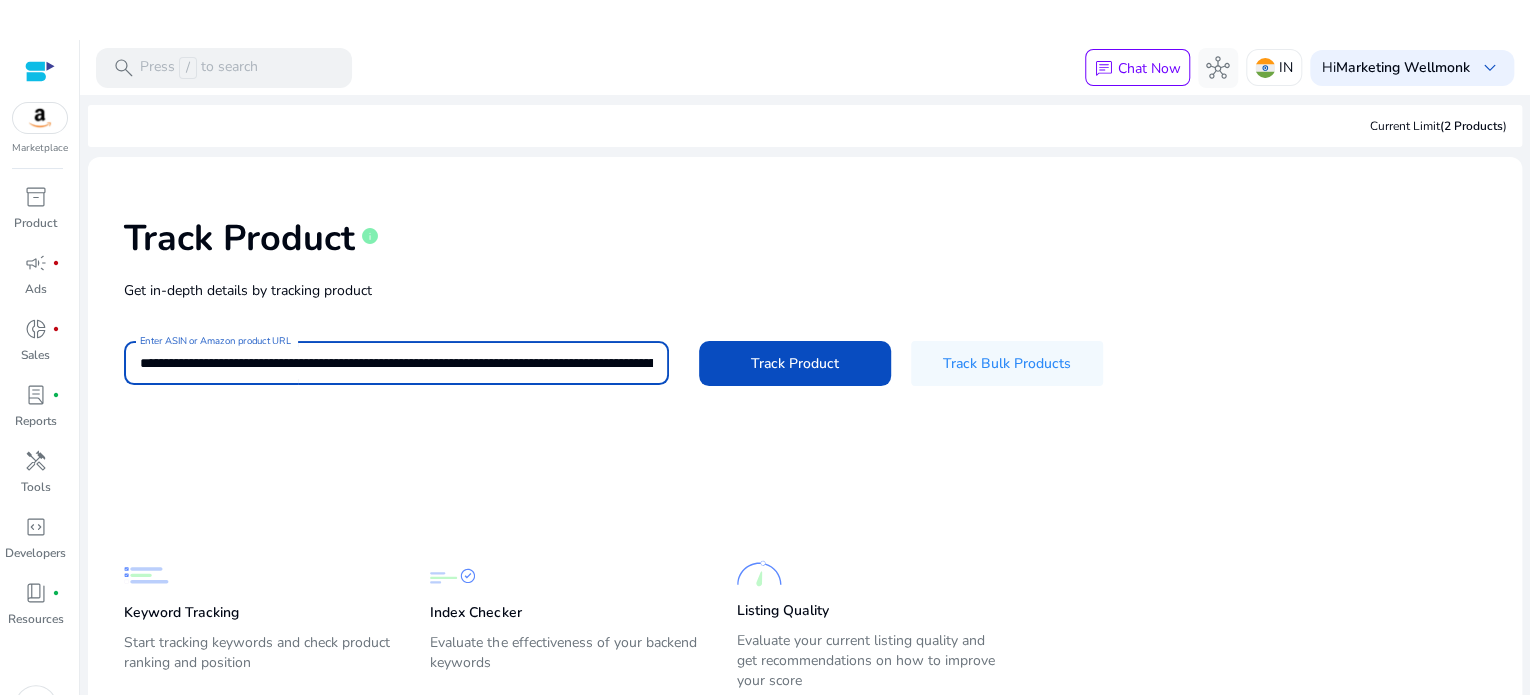 scroll, scrollTop: 0, scrollLeft: 4226, axis: horizontal 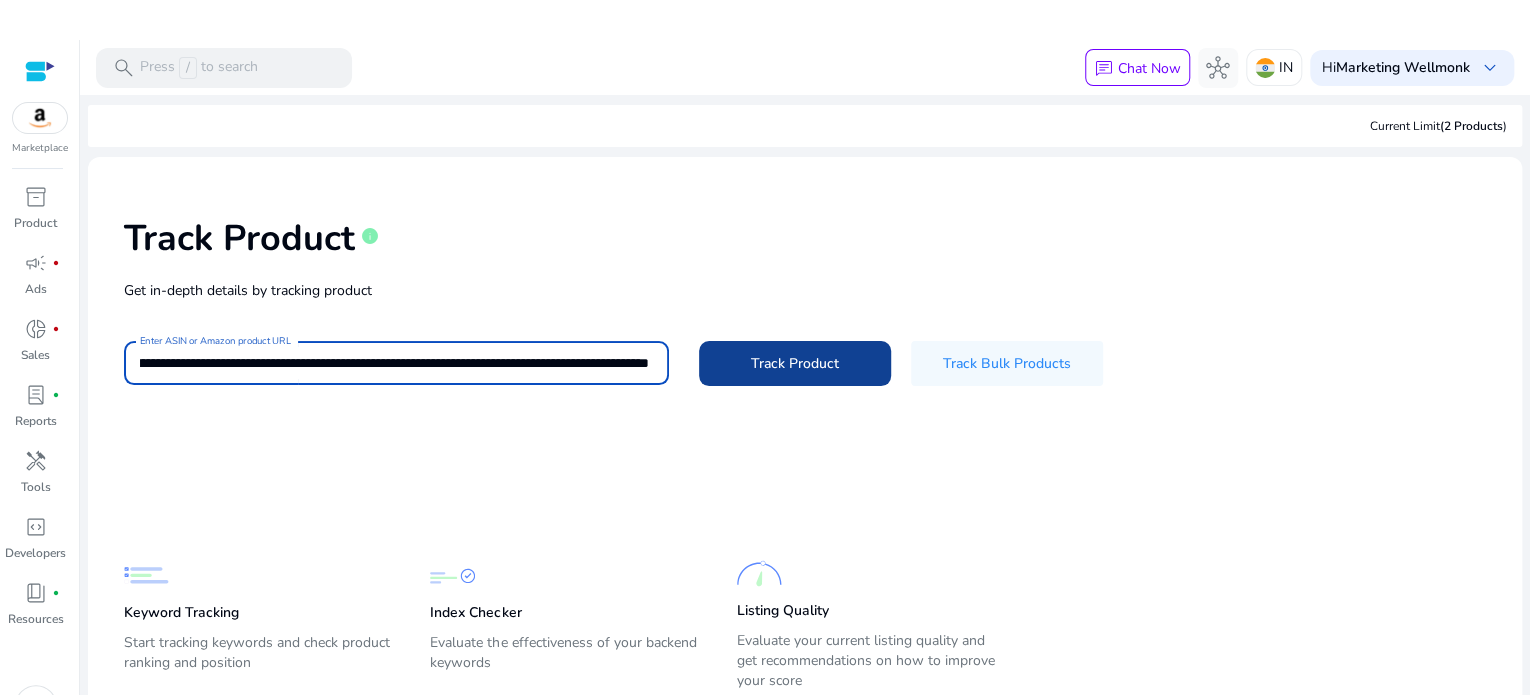 type on "**********" 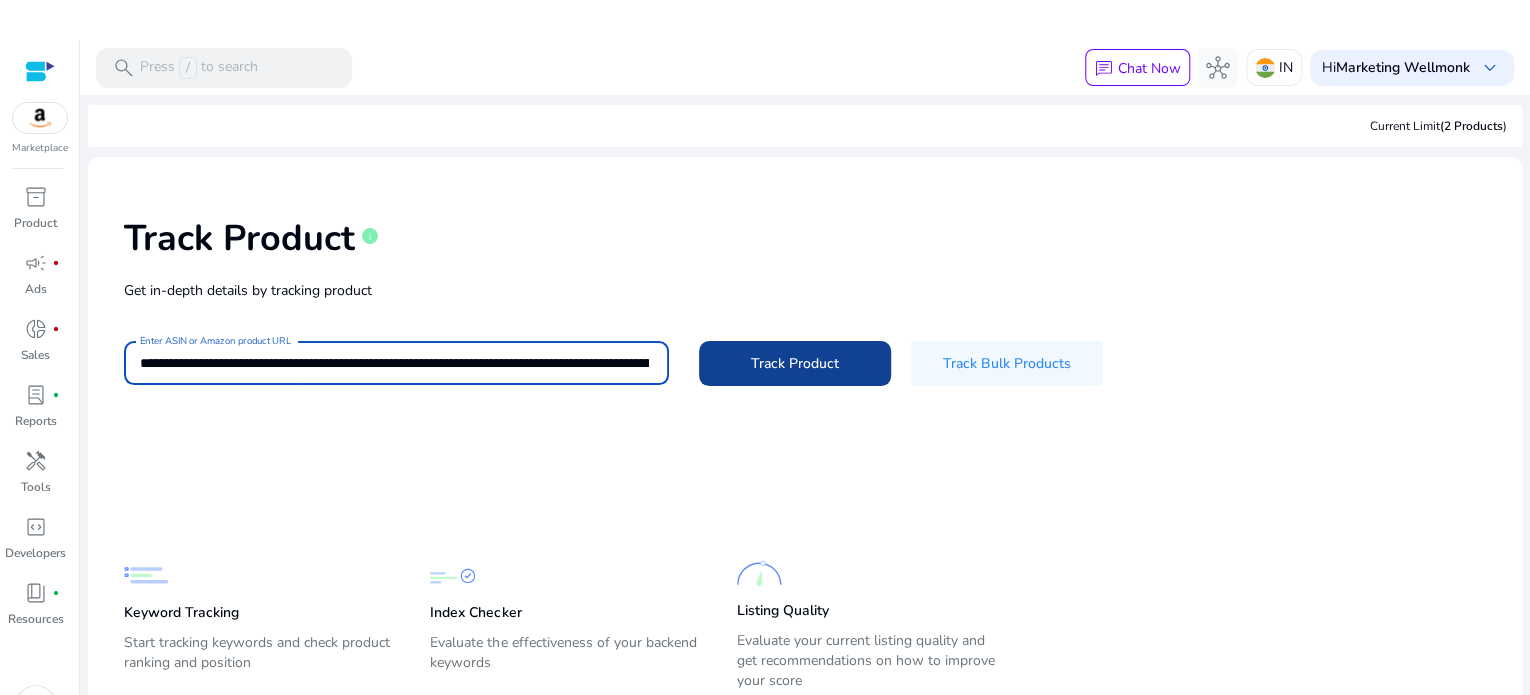 click on "Track Product" 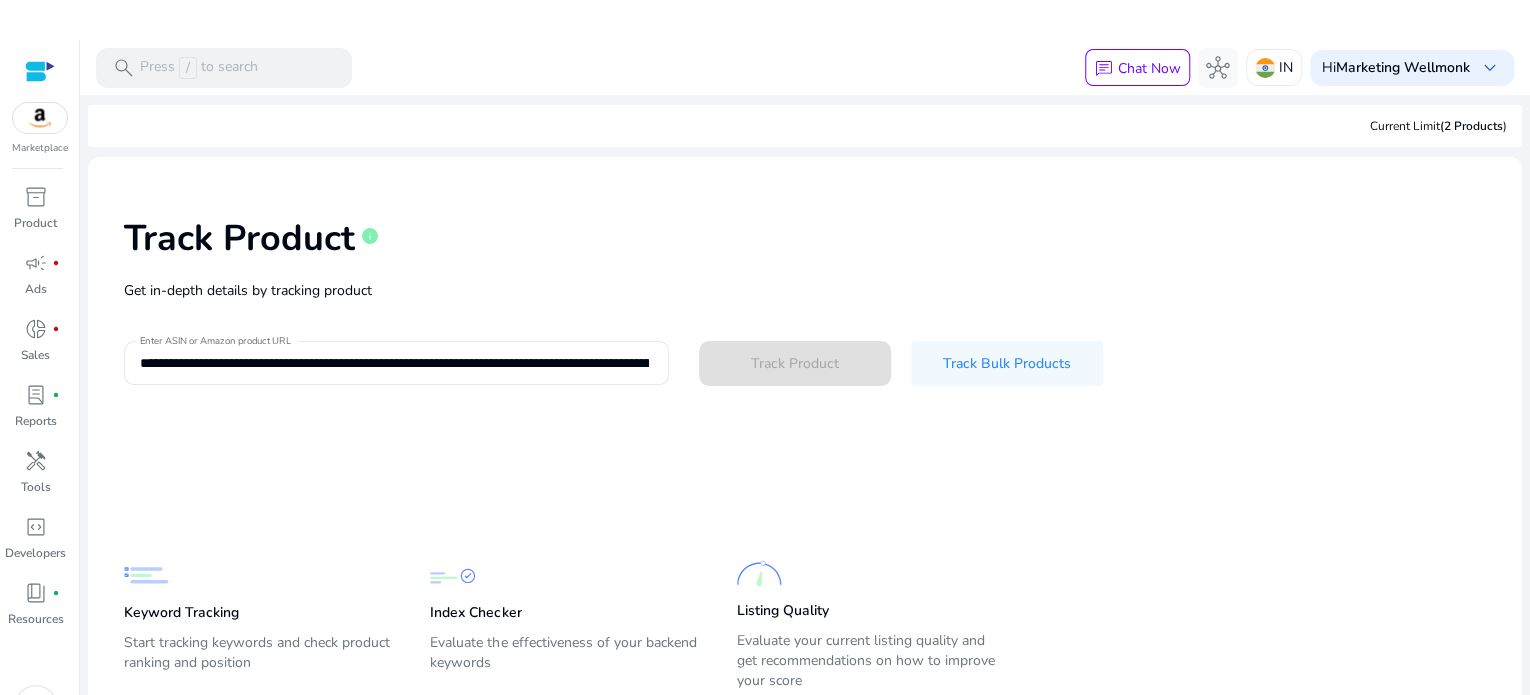 type 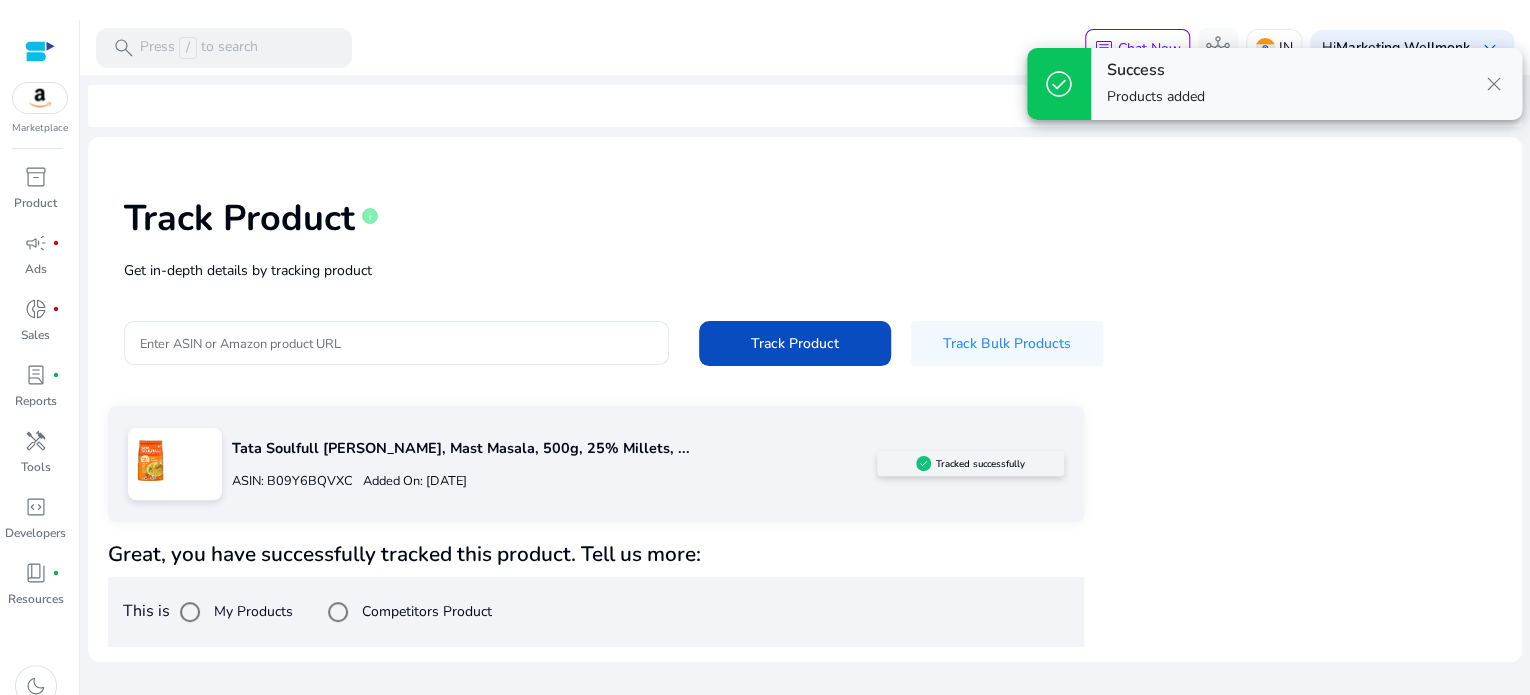 scroll, scrollTop: 40, scrollLeft: 0, axis: vertical 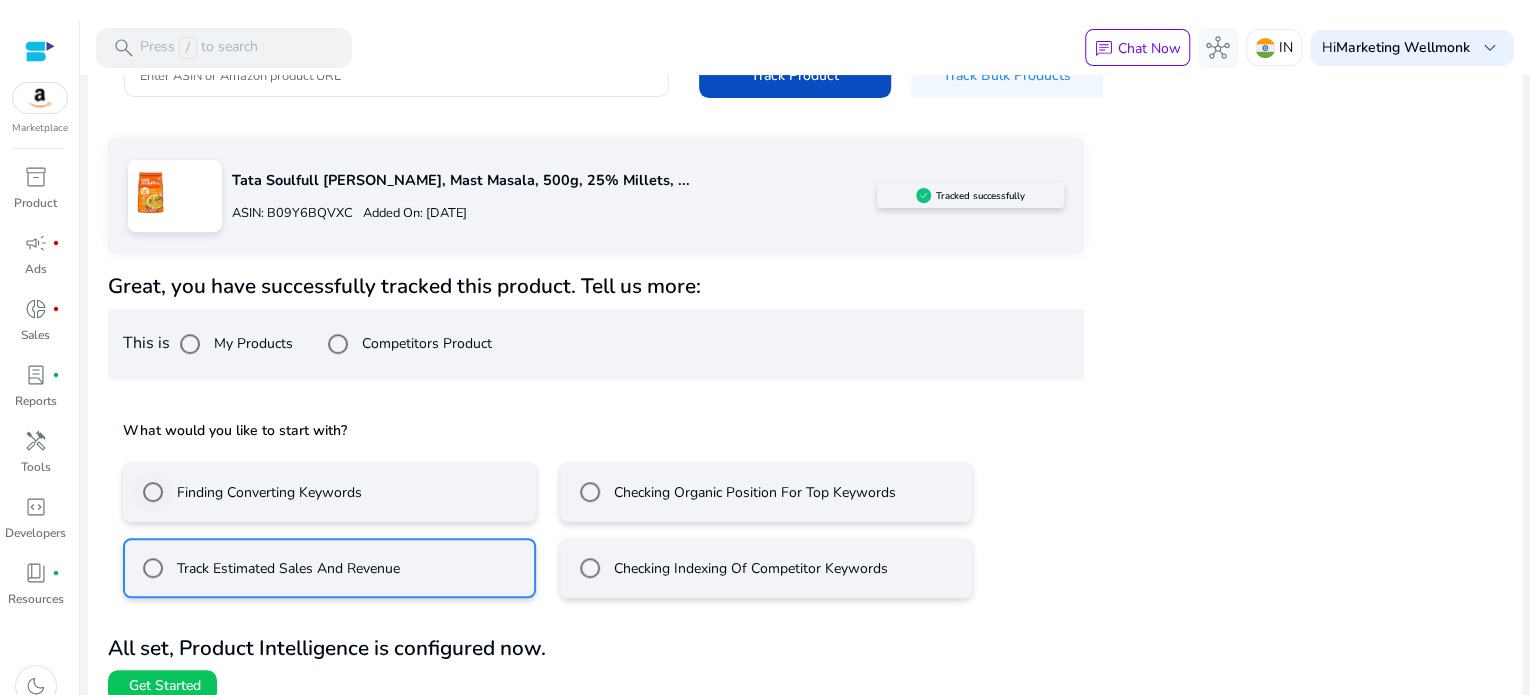 click on "Finding Converting Keywords" at bounding box center (267, 492) 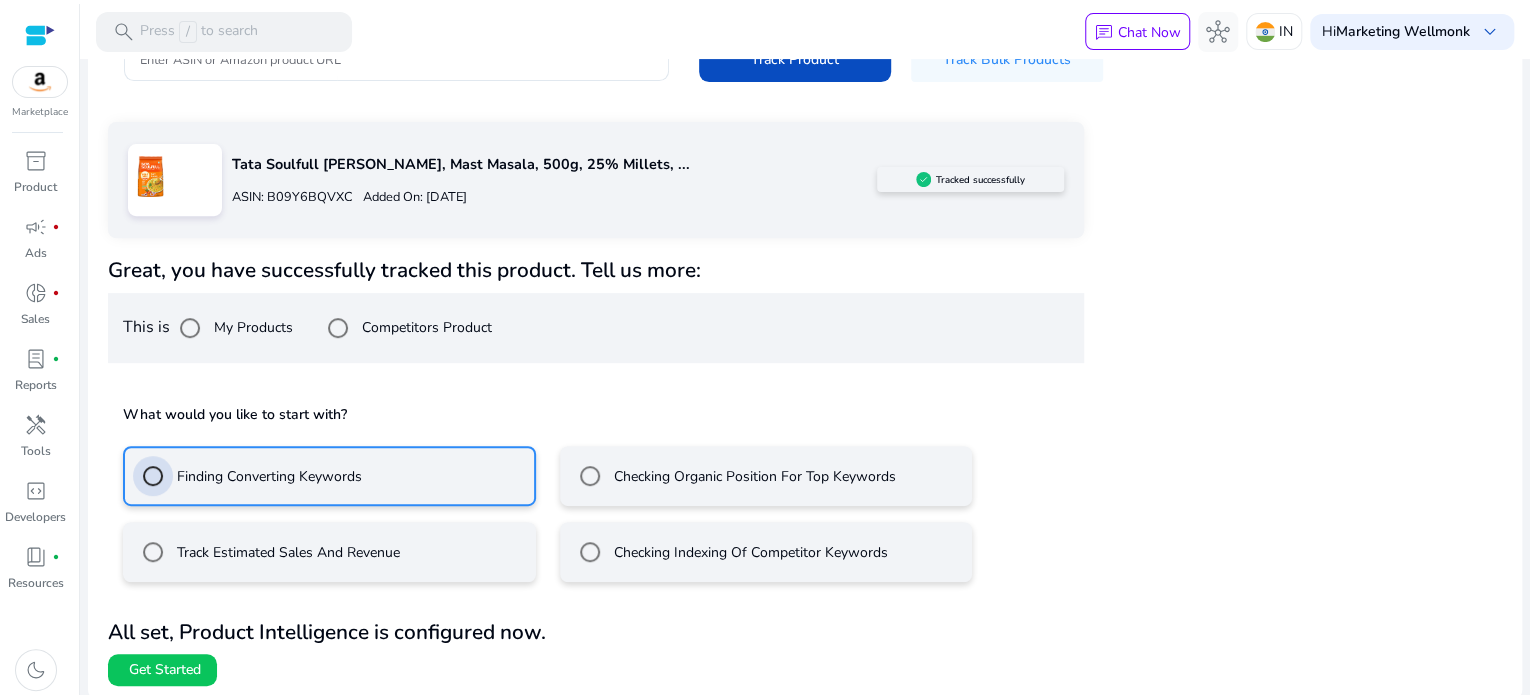 scroll, scrollTop: 40, scrollLeft: 0, axis: vertical 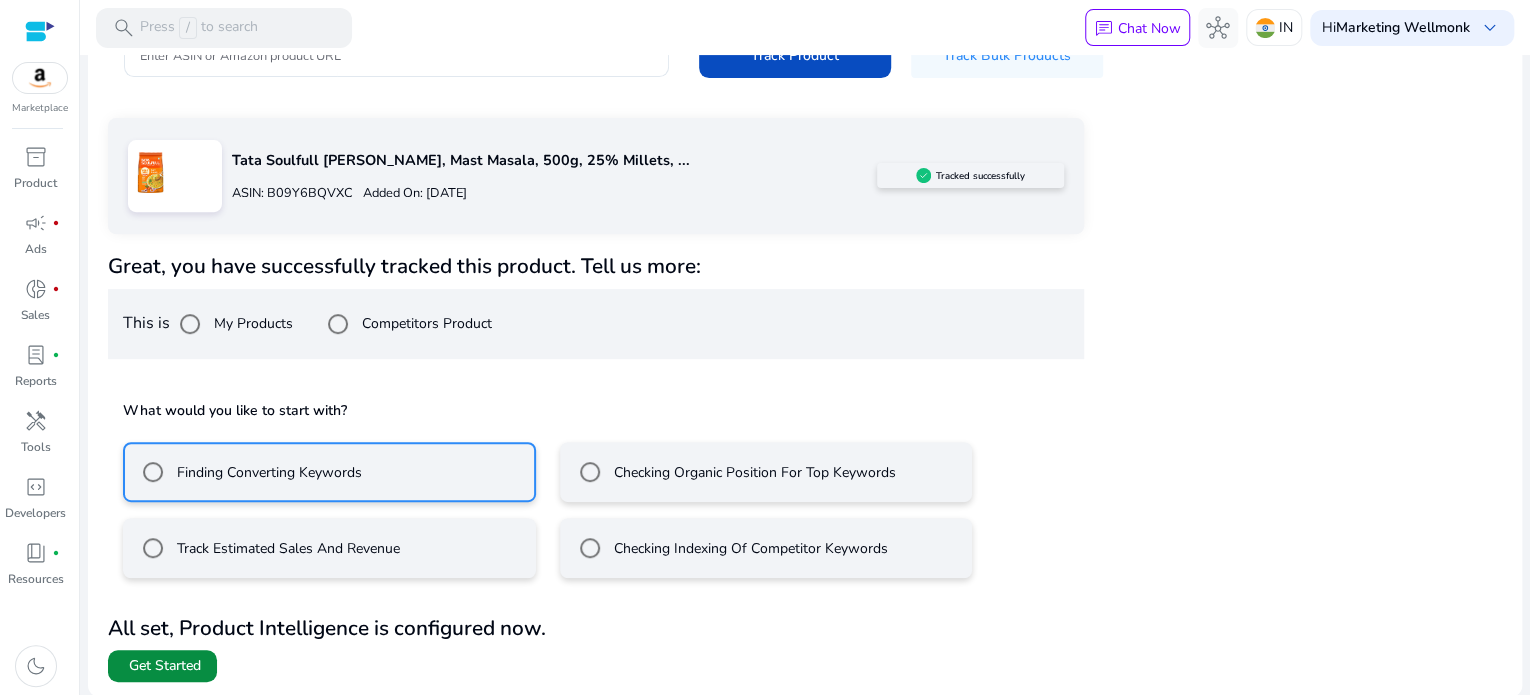 click on "Get Started" at bounding box center [165, 666] 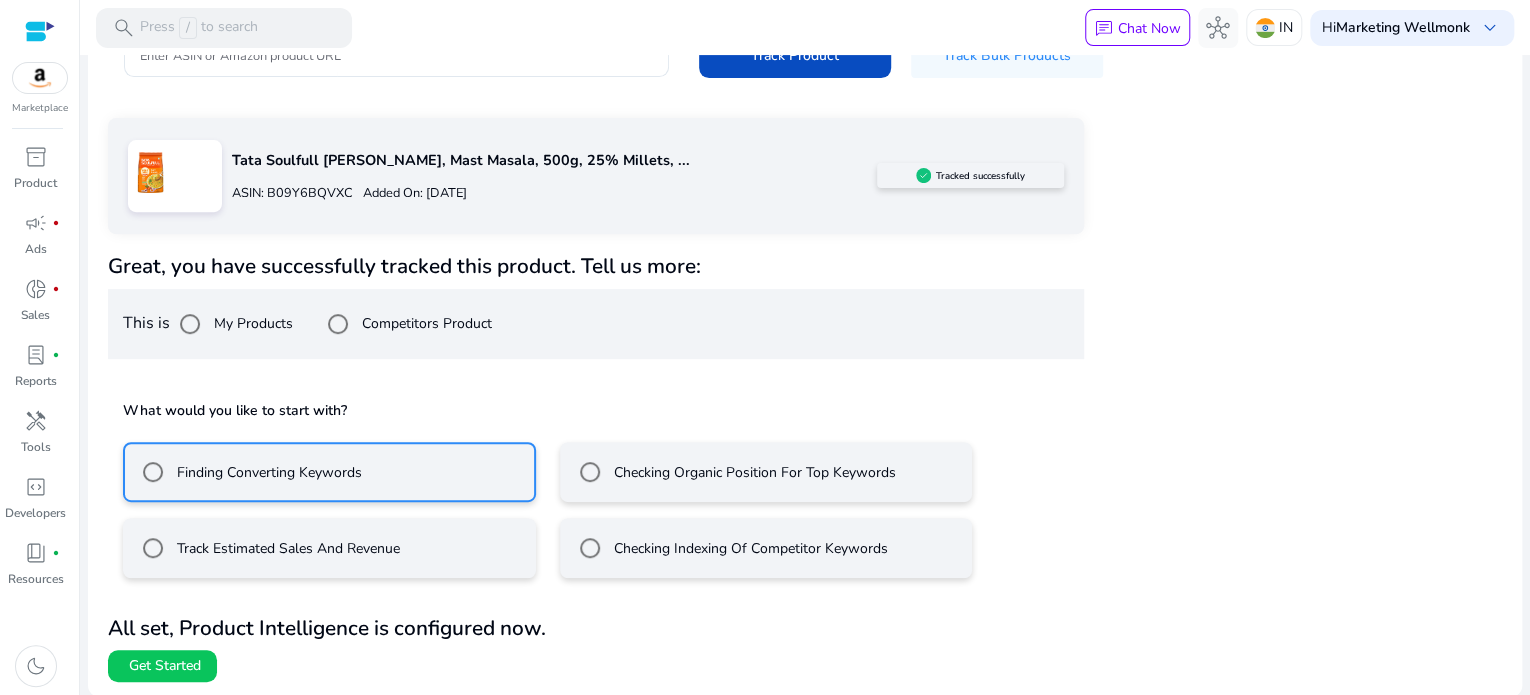 scroll, scrollTop: 0, scrollLeft: 0, axis: both 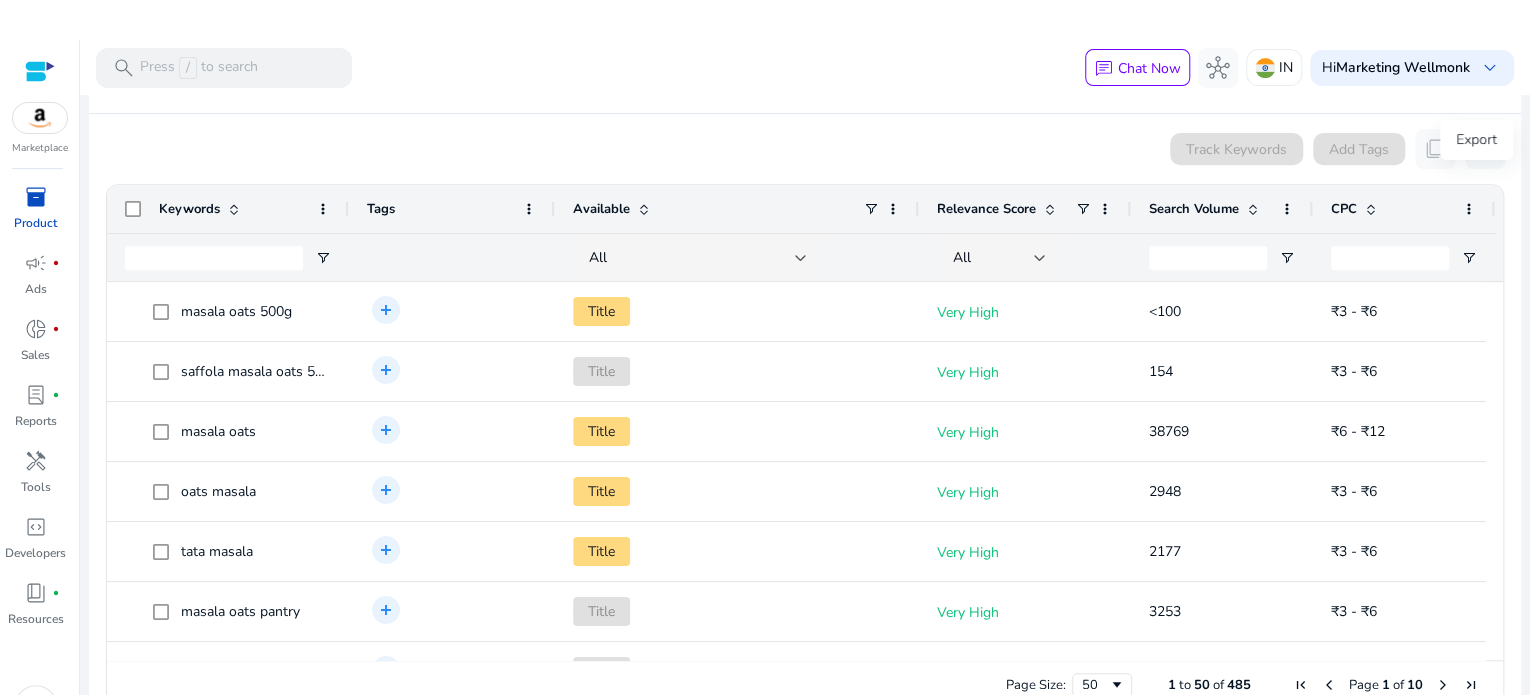 click on "Export" at bounding box center [1476, 140] 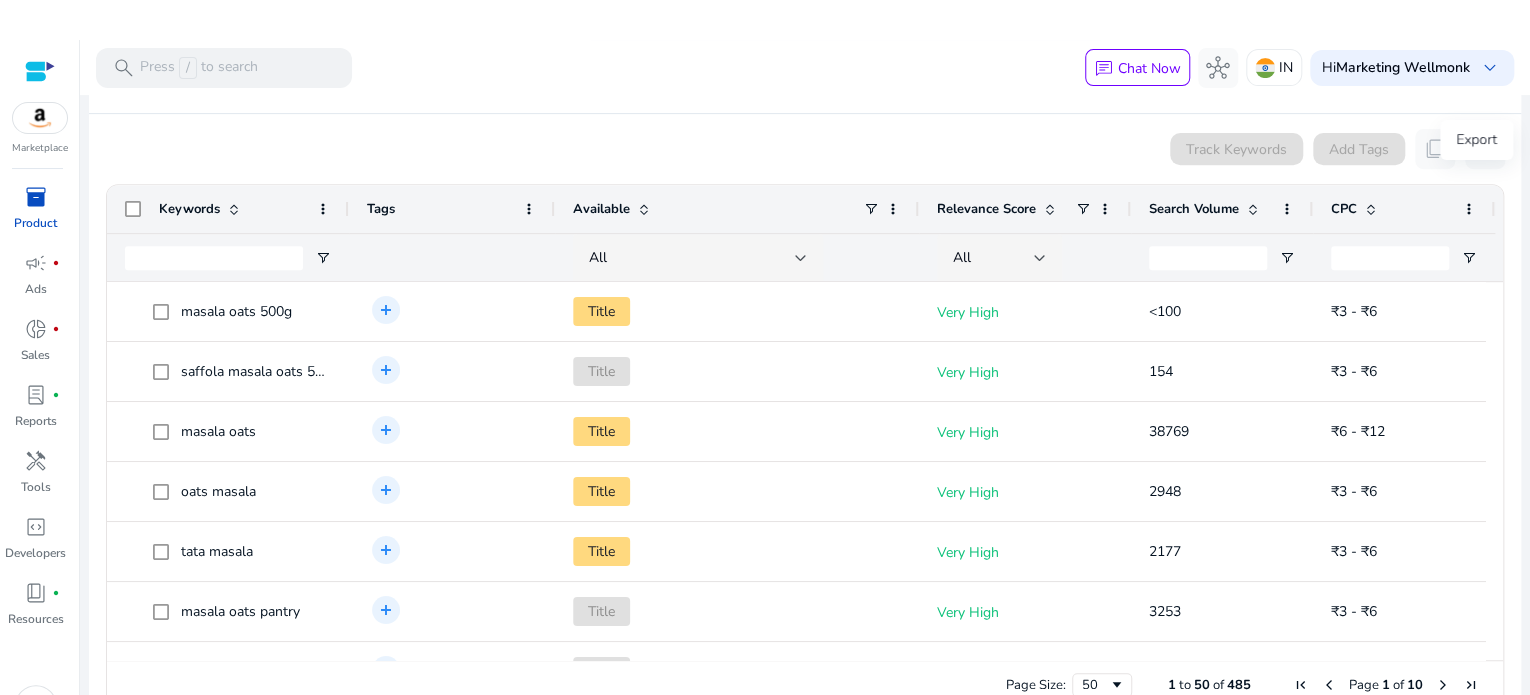 click on "Export" at bounding box center (1476, 140) 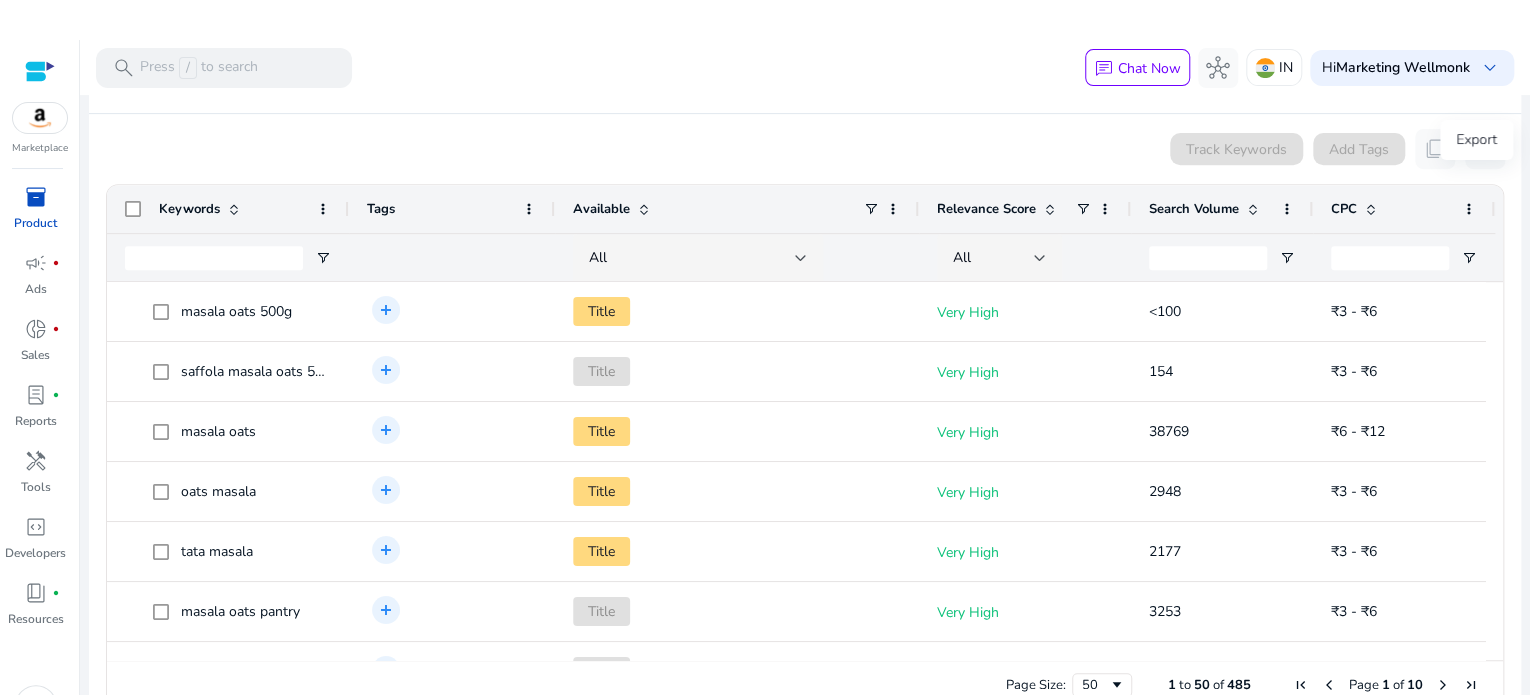 click on "Export" at bounding box center (1476, 140) 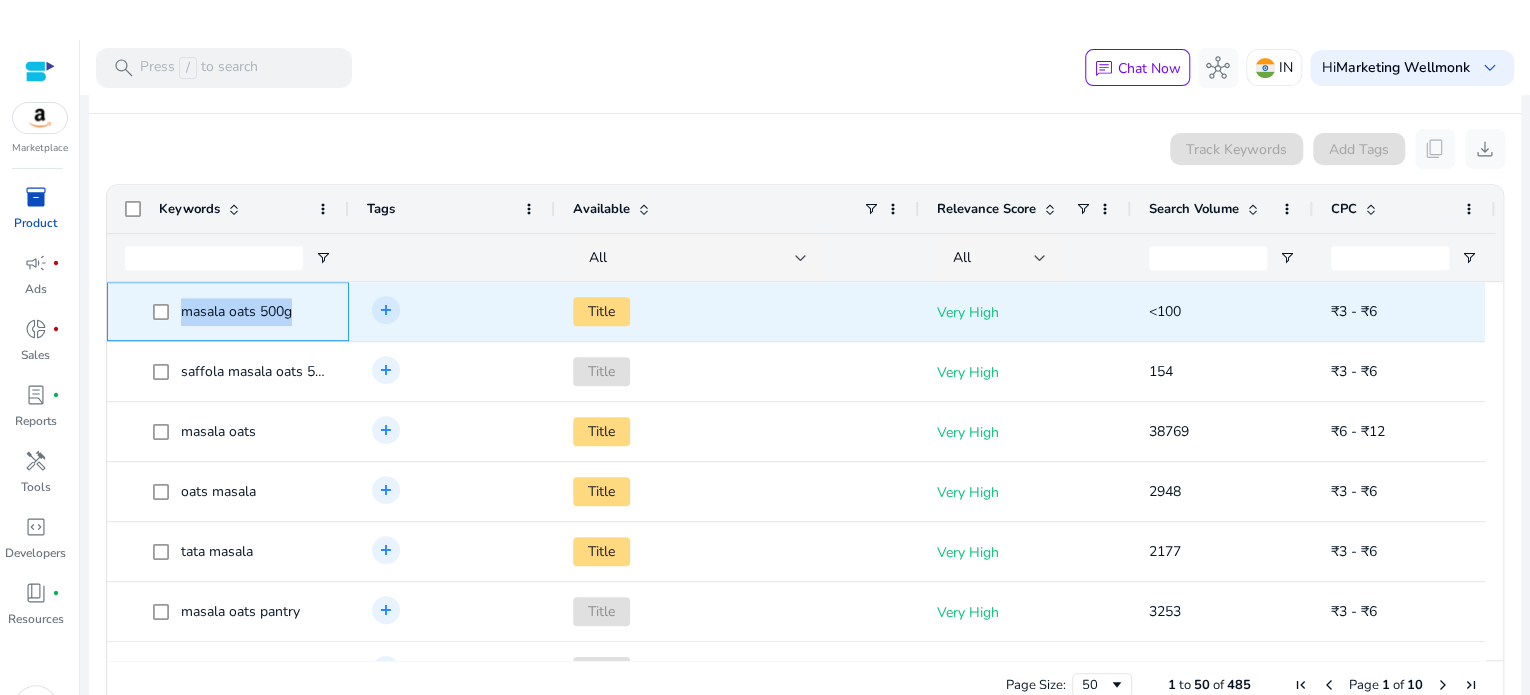 drag, startPoint x: 177, startPoint y: 310, endPoint x: 305, endPoint y: 307, distance: 128.03516 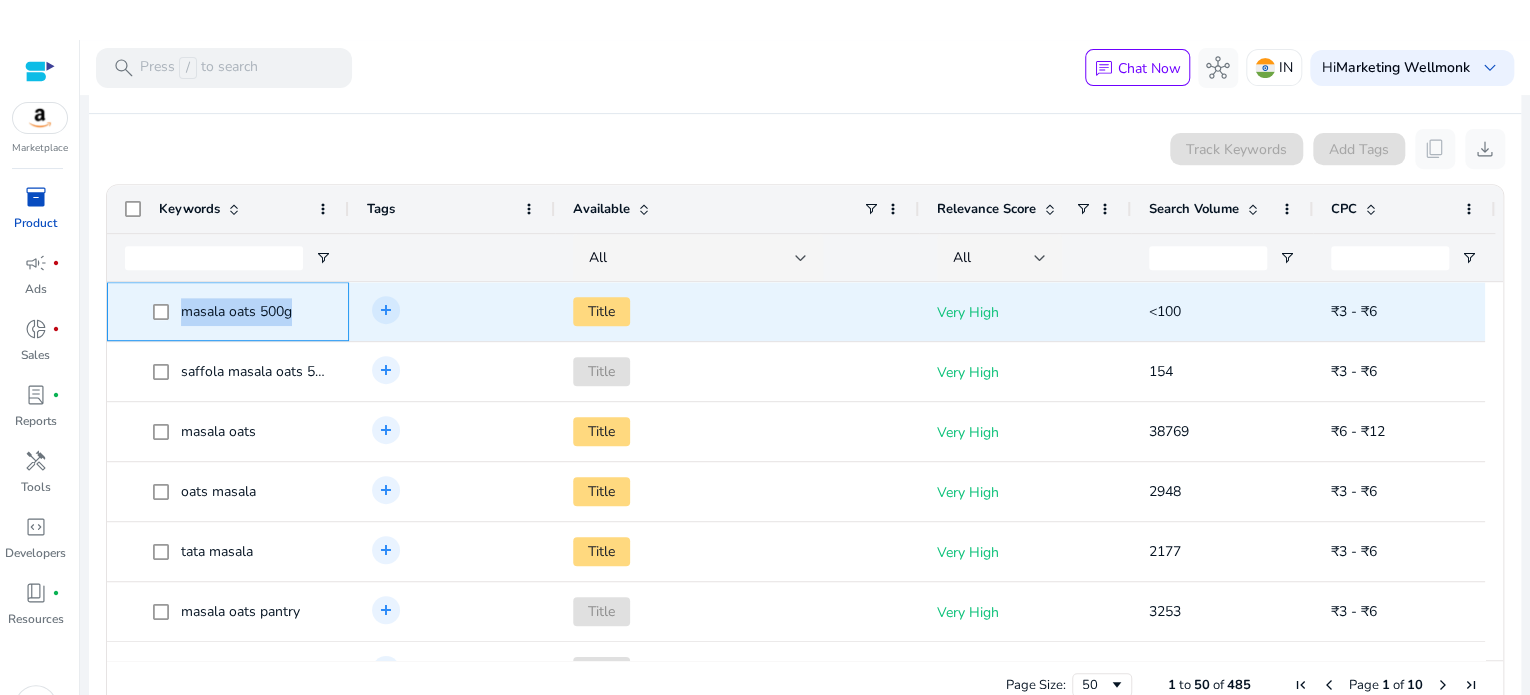 click on "masala oats 500g" 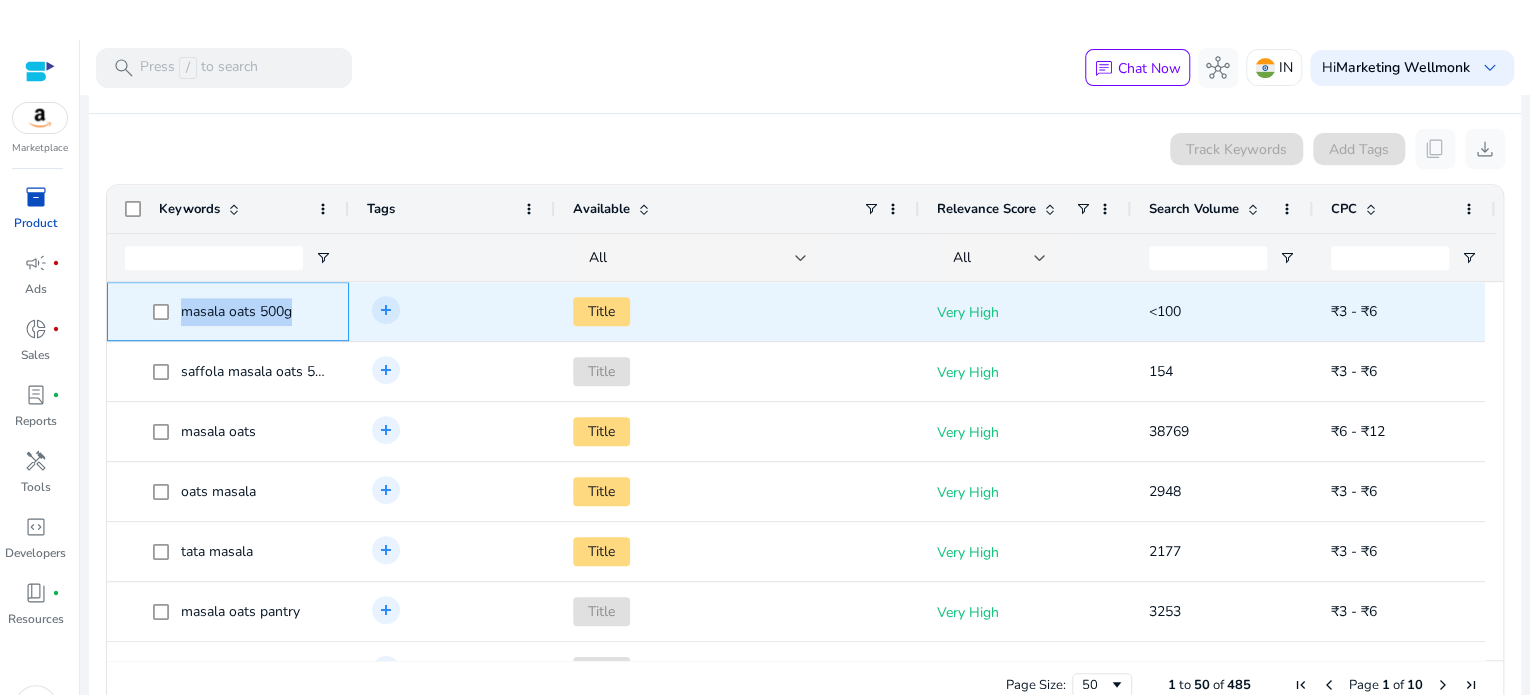 copy on "masala oats 500g" 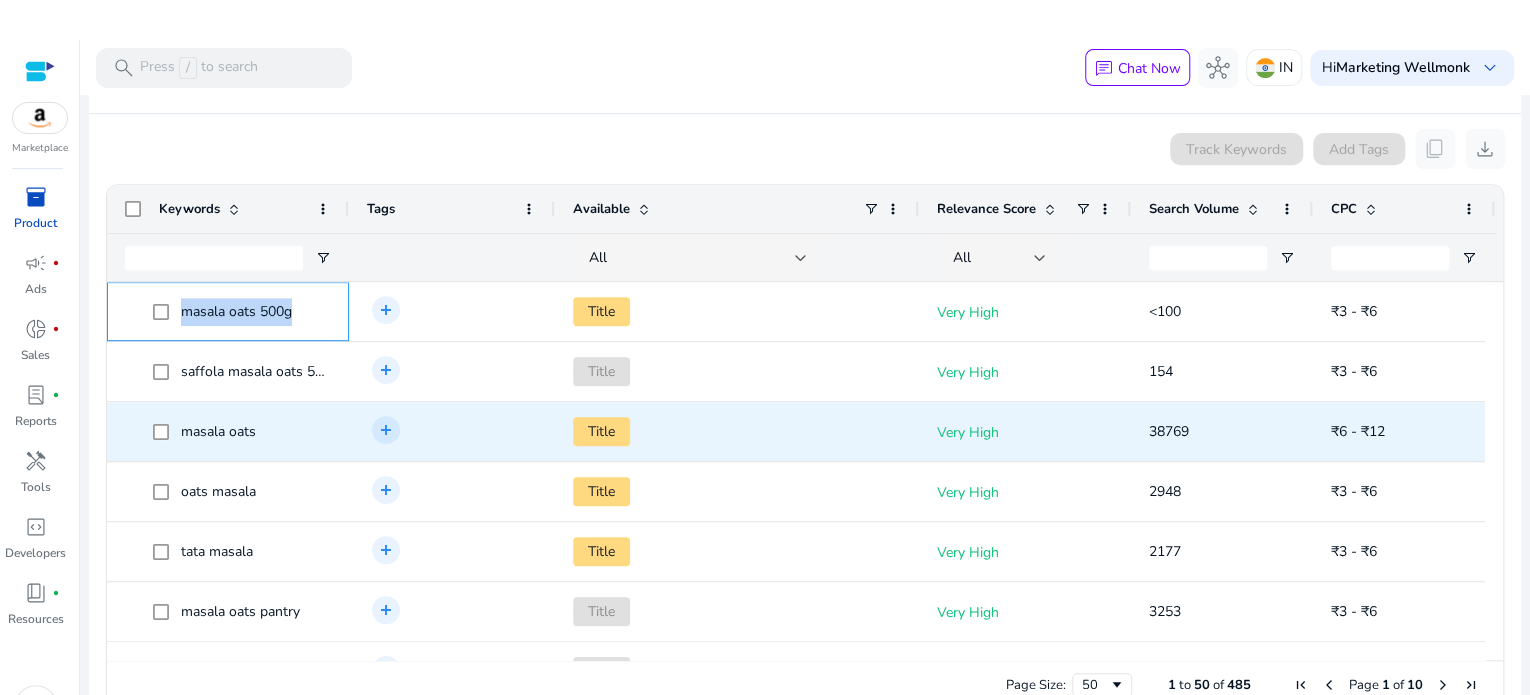 scroll, scrollTop: 100, scrollLeft: 0, axis: vertical 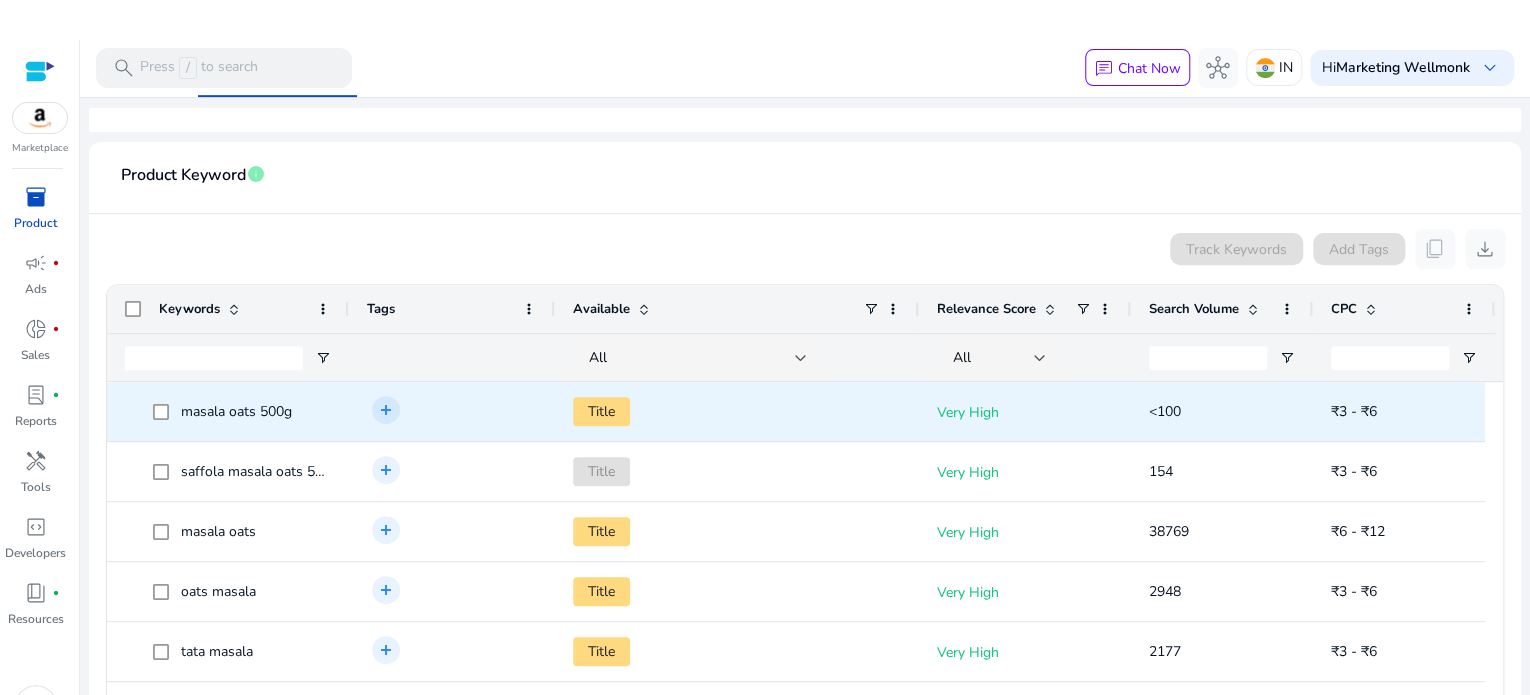 click on "add Add tag" 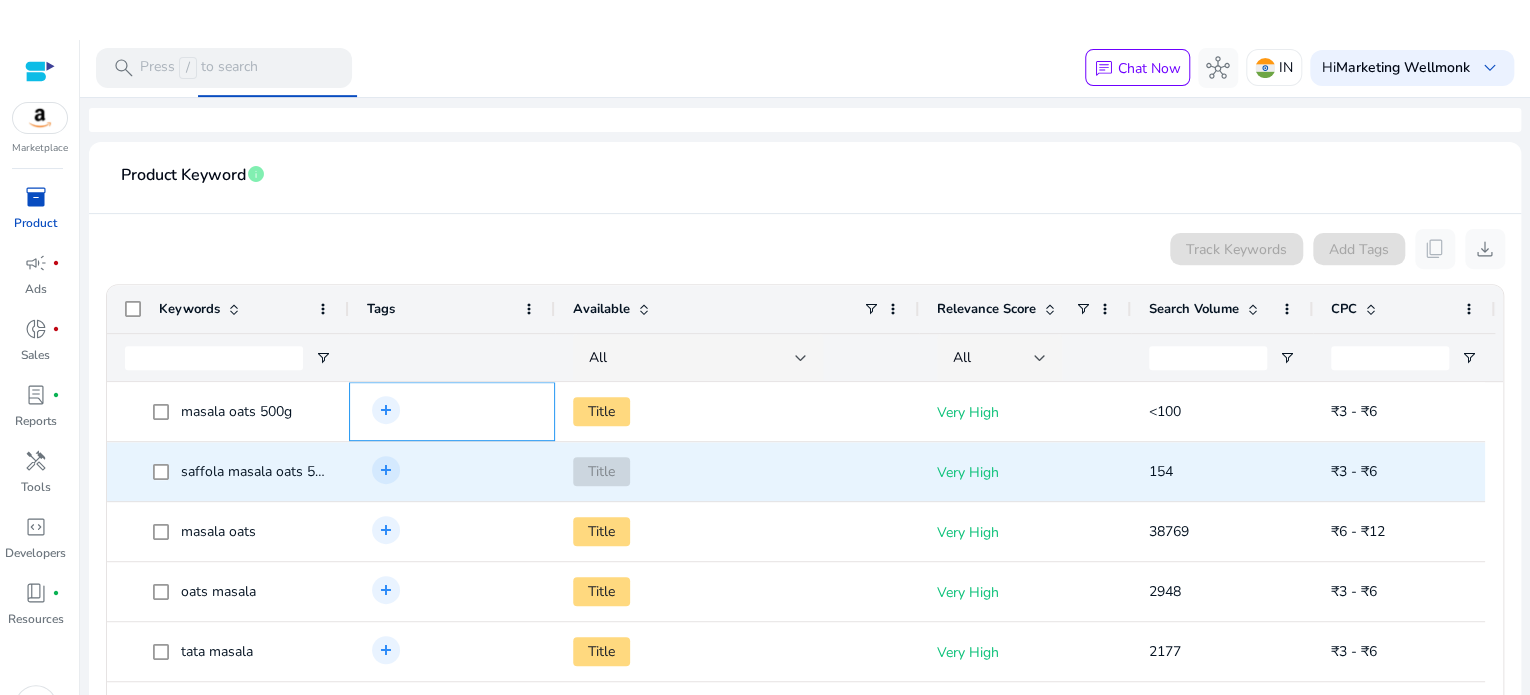 scroll, scrollTop: 70, scrollLeft: 0, axis: vertical 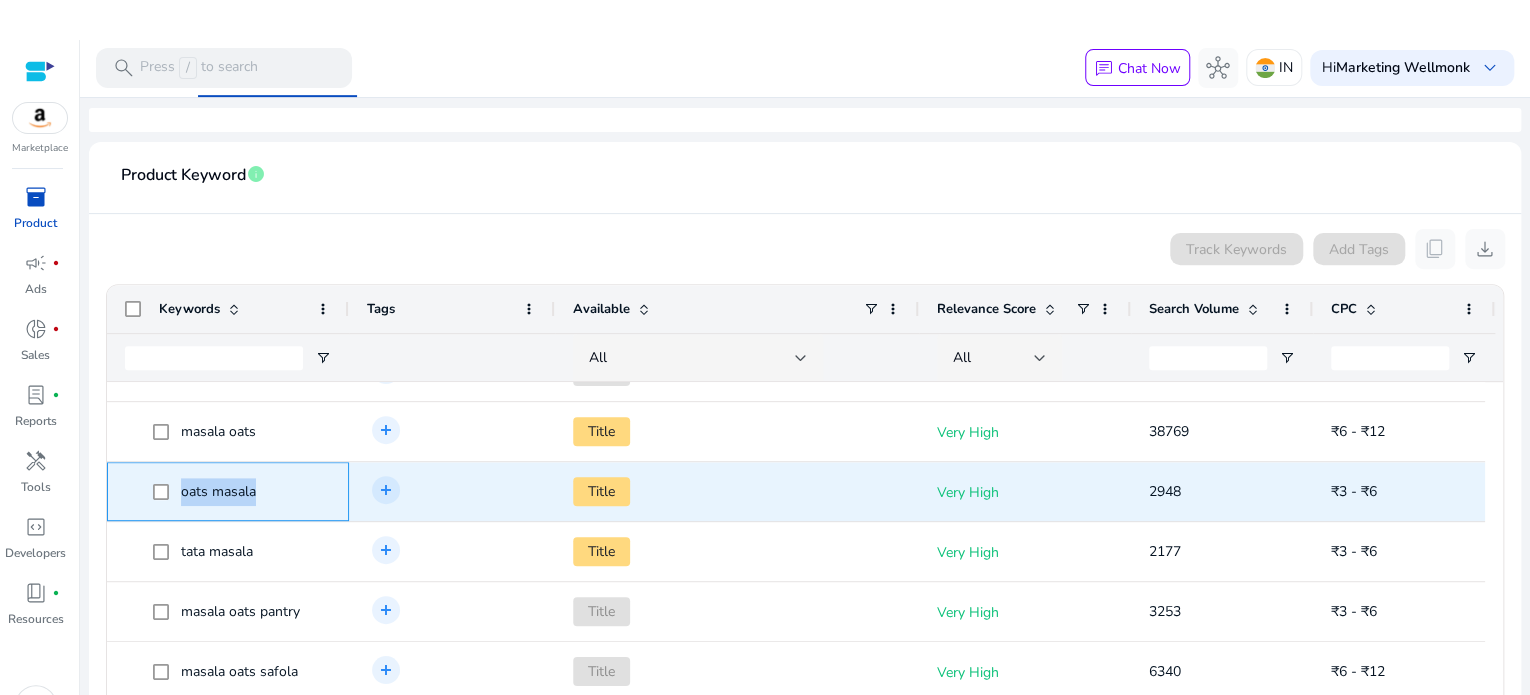 drag, startPoint x: 180, startPoint y: 485, endPoint x: 265, endPoint y: 500, distance: 86.313385 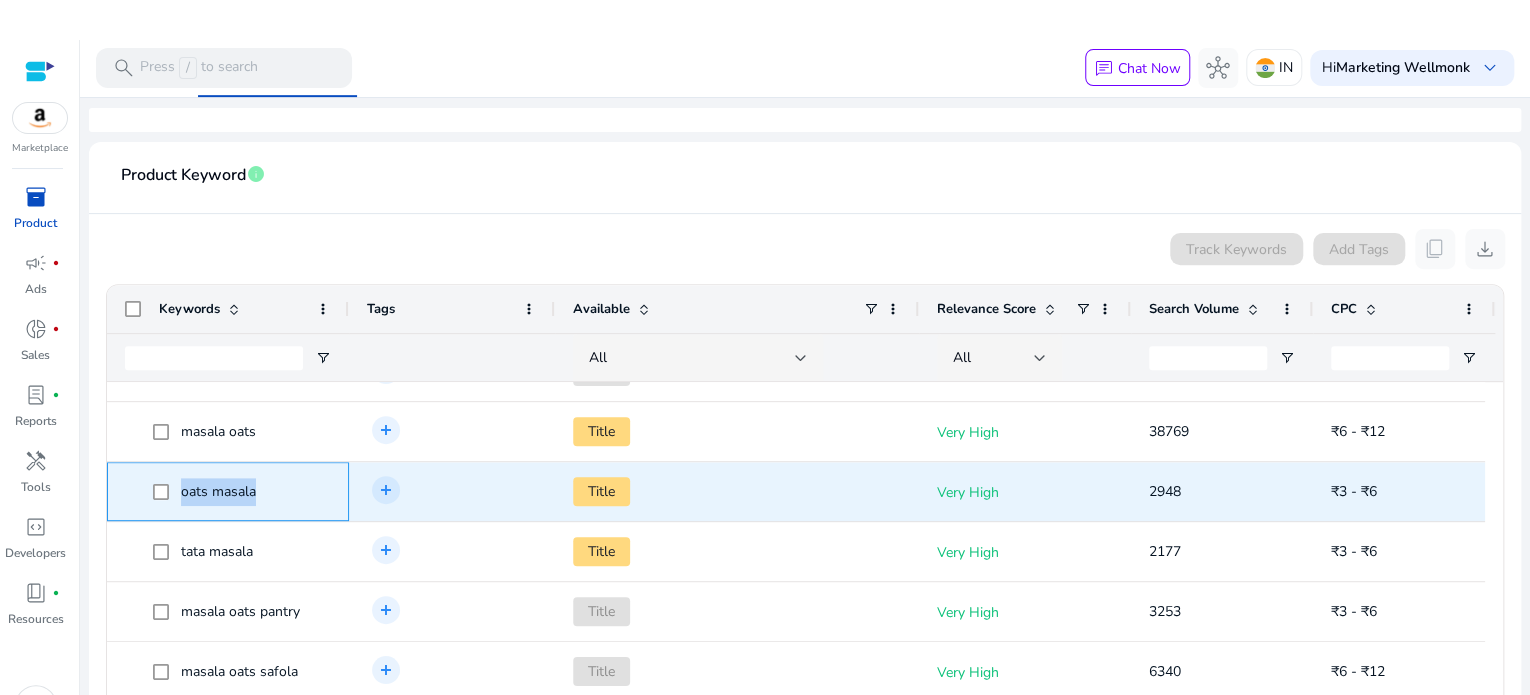 copy on "oats masala" 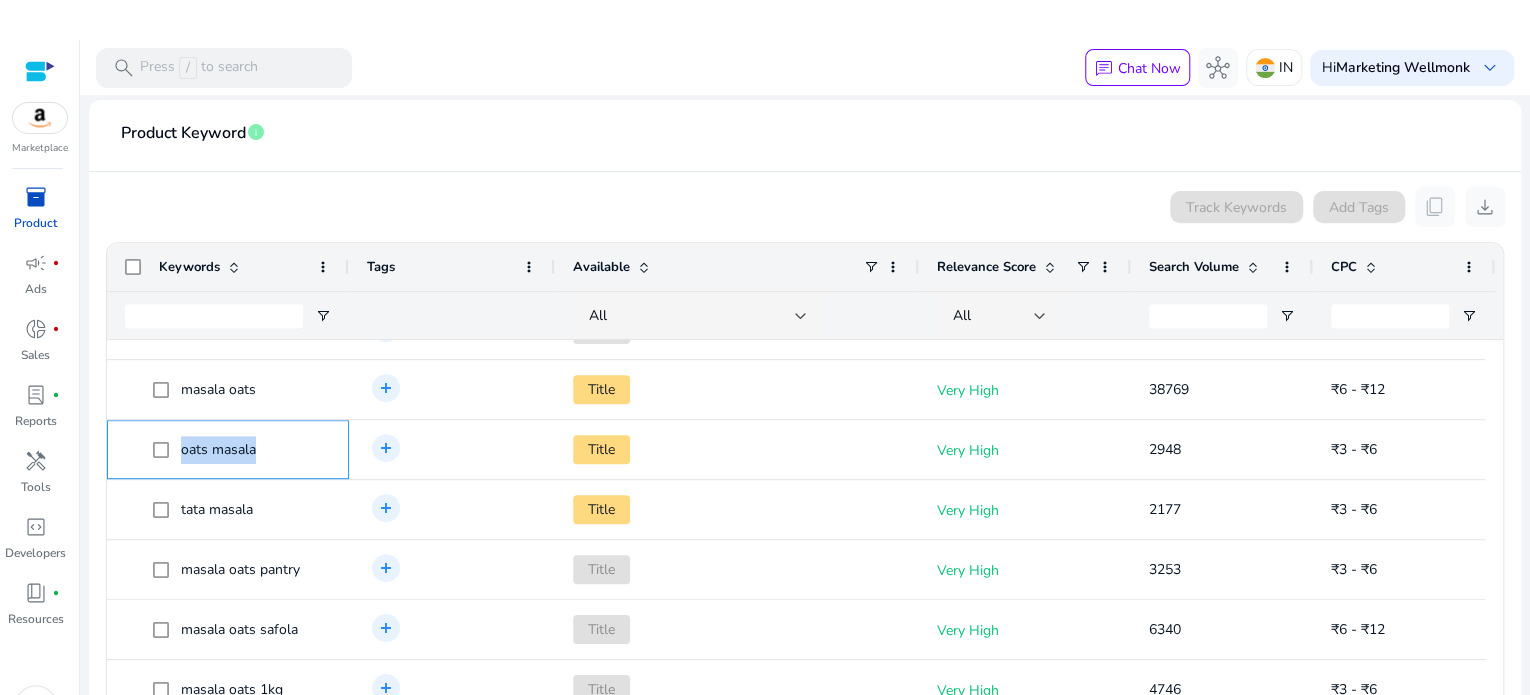 scroll, scrollTop: 373, scrollLeft: 0, axis: vertical 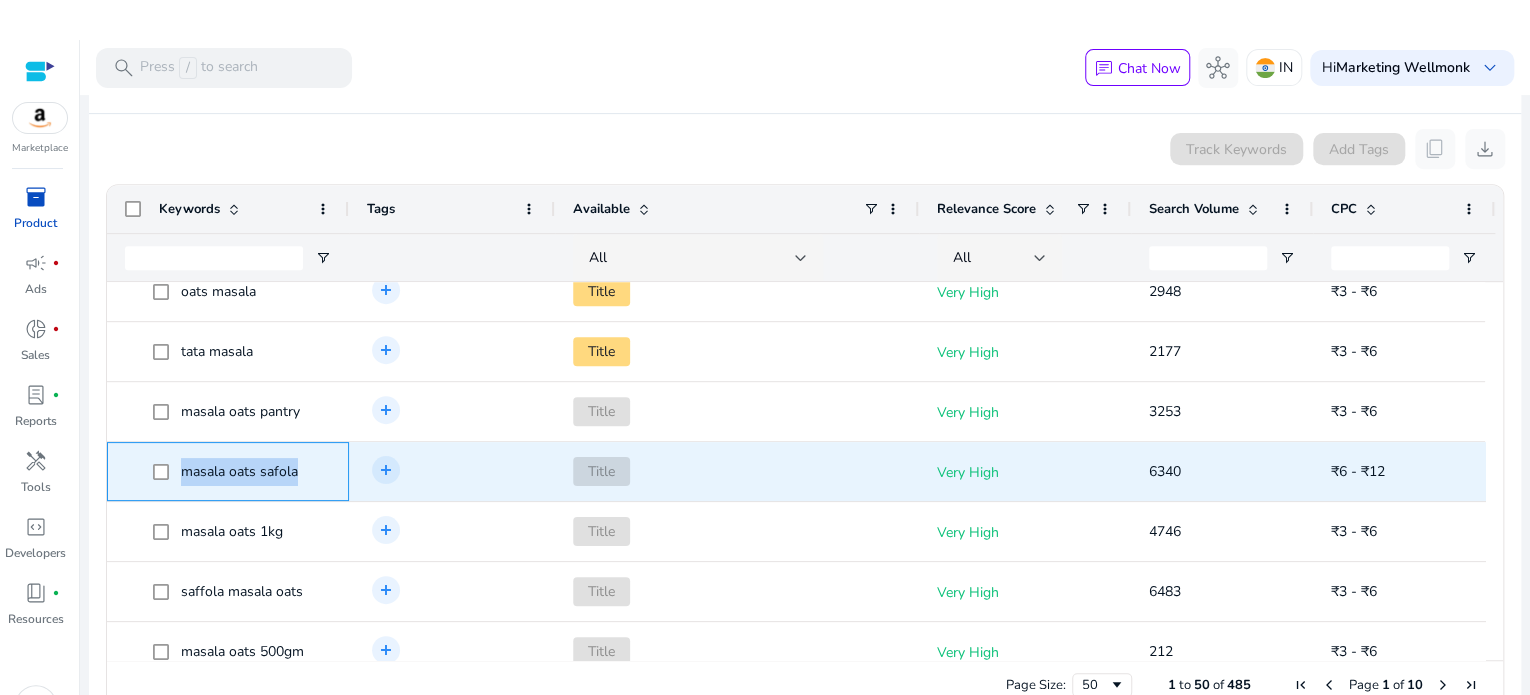 drag, startPoint x: 183, startPoint y: 469, endPoint x: 304, endPoint y: 475, distance: 121.14867 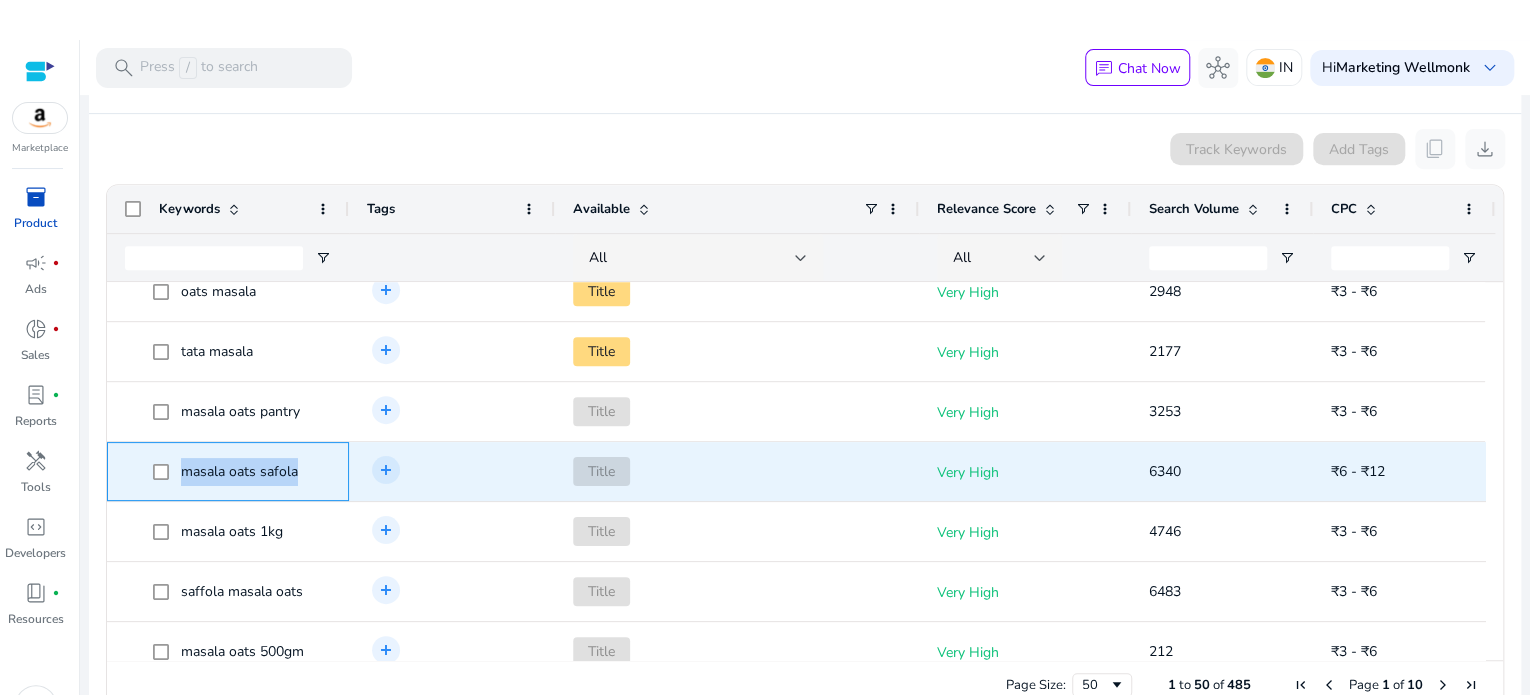 click on "masala oats safola" 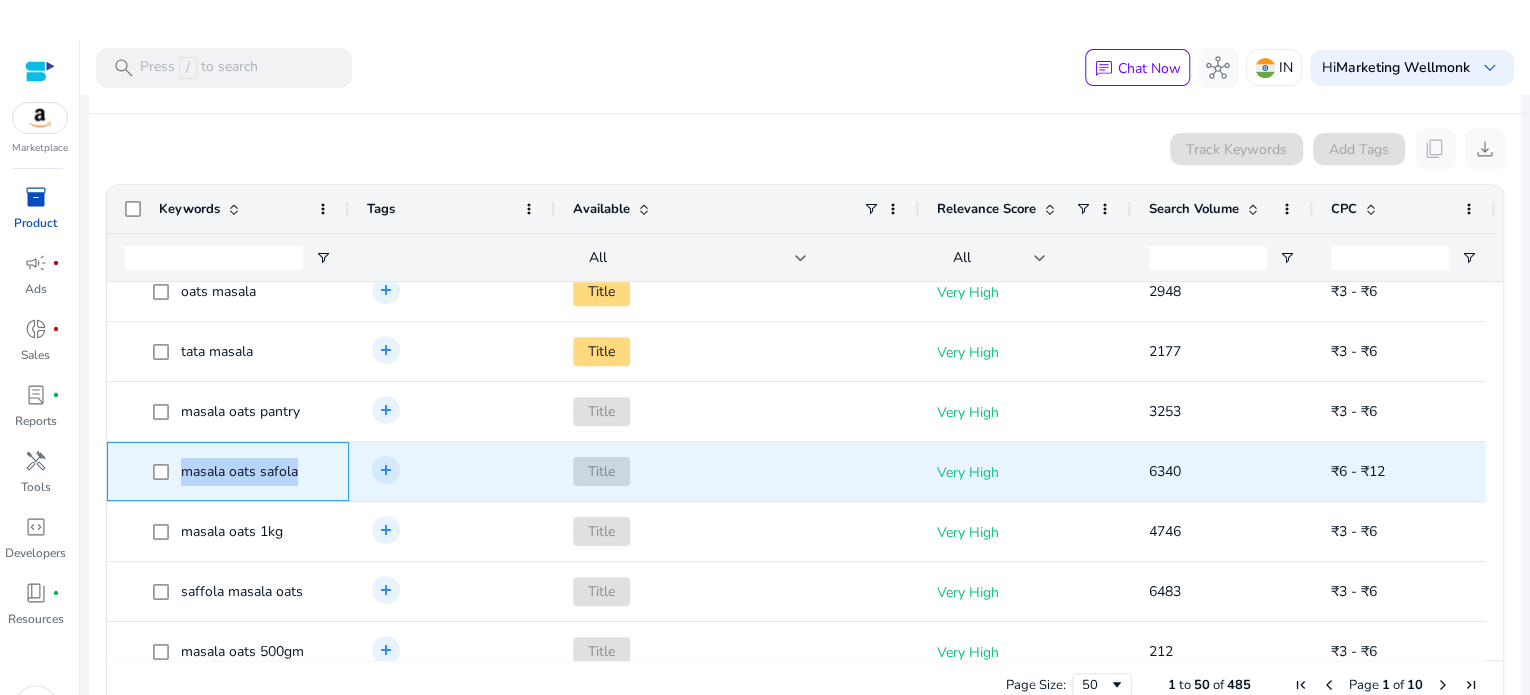 copy on "masala oats safola" 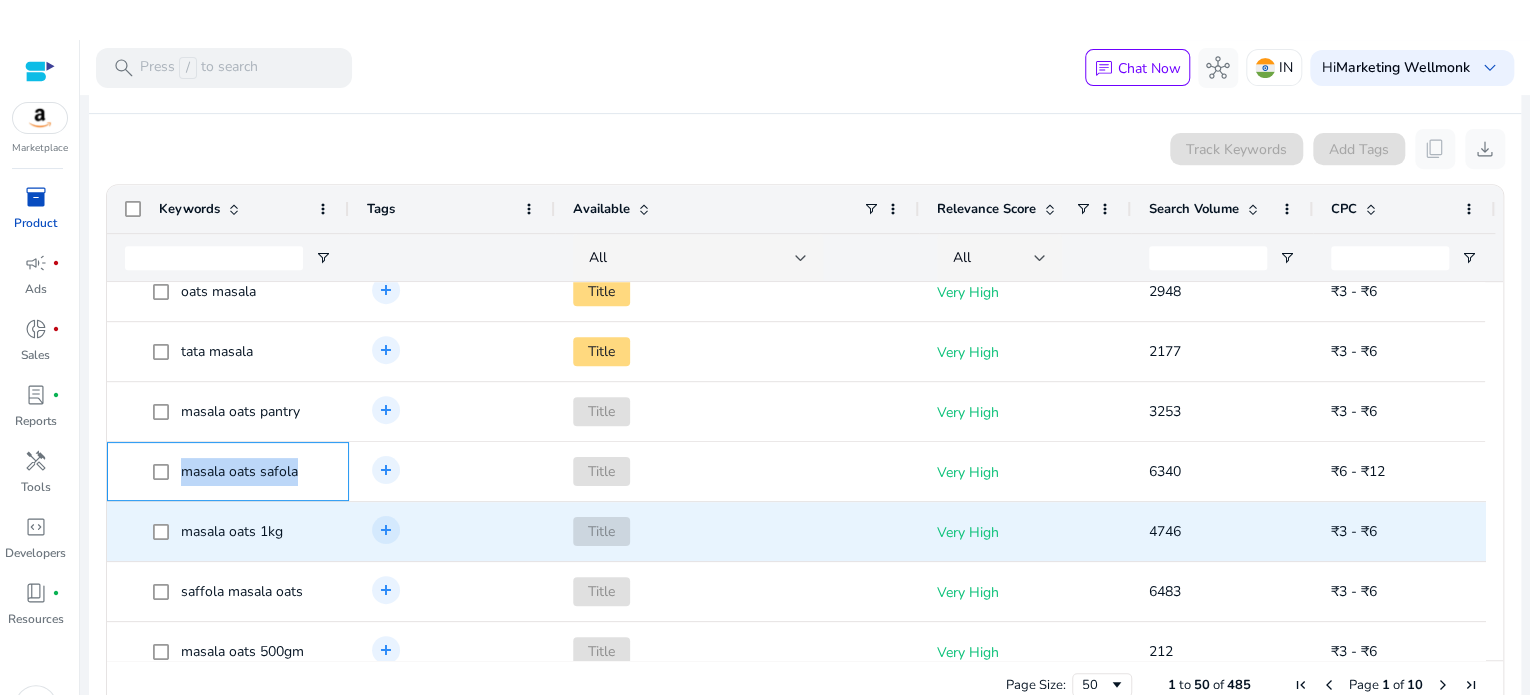 scroll, scrollTop: 381, scrollLeft: 0, axis: vertical 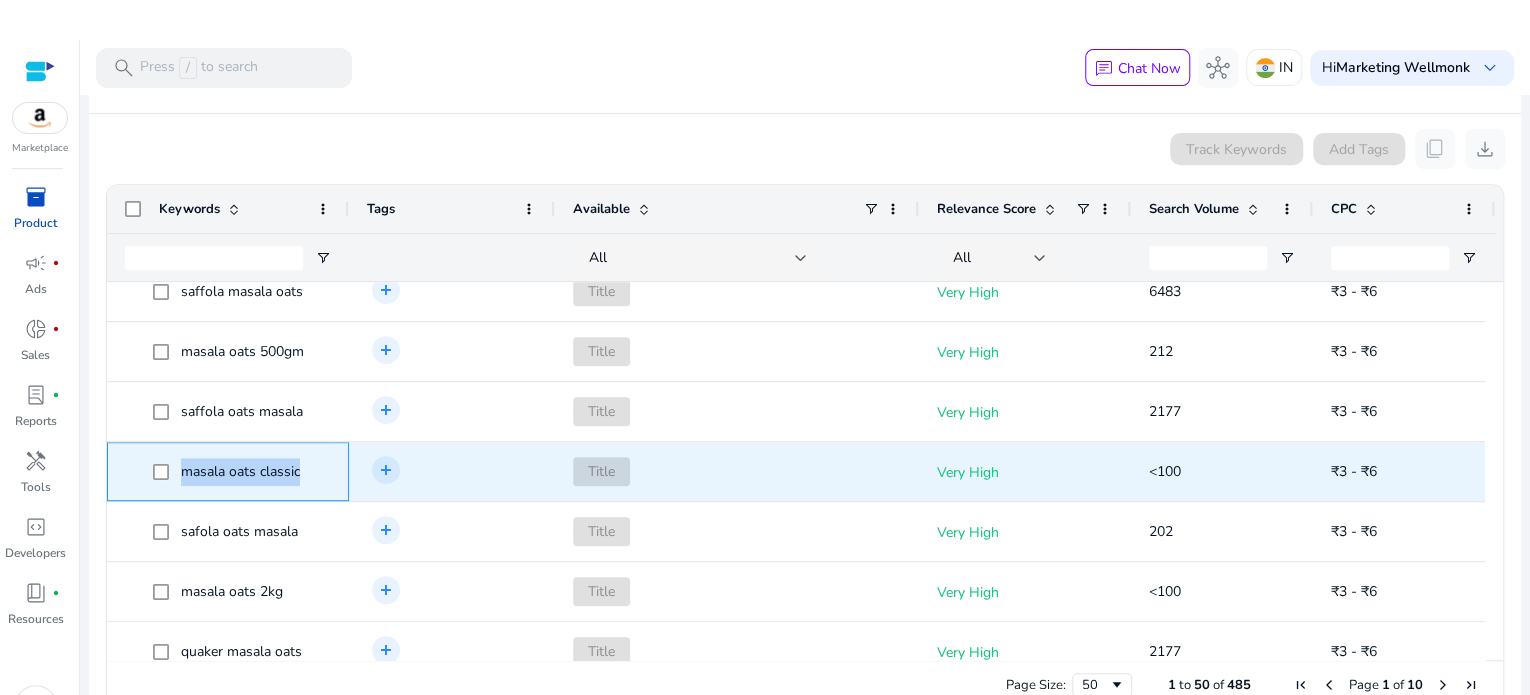 drag, startPoint x: 184, startPoint y: 465, endPoint x: 300, endPoint y: 473, distance: 116.275536 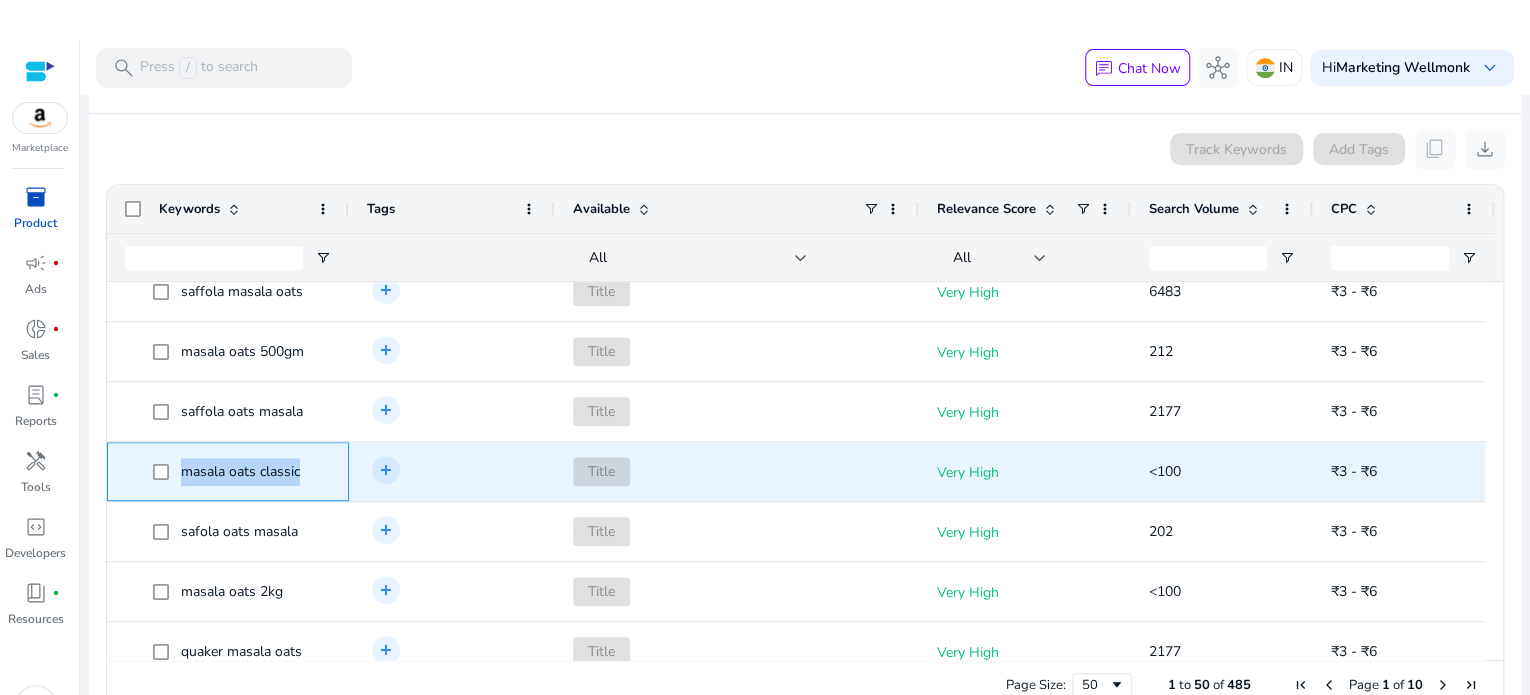 click on "masala oats classic" 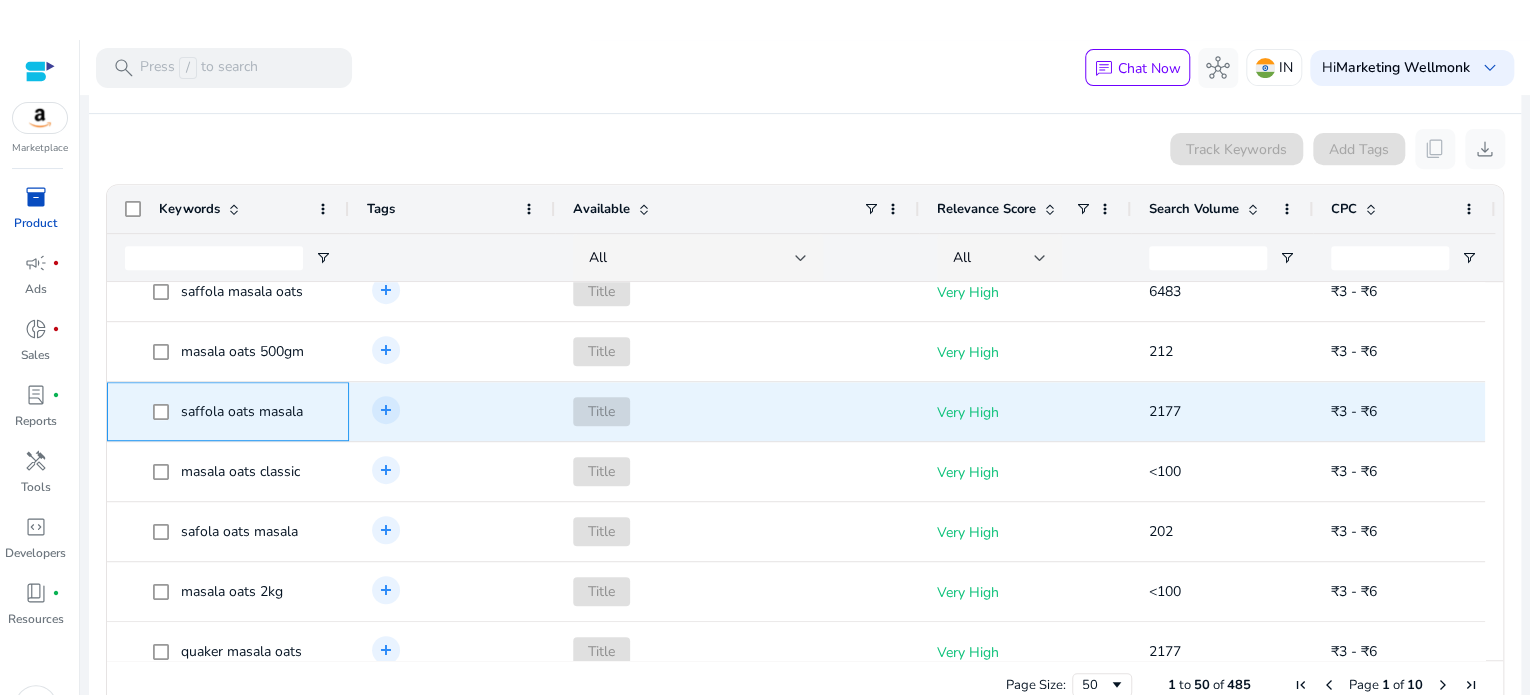 click on "saffola oats masala" 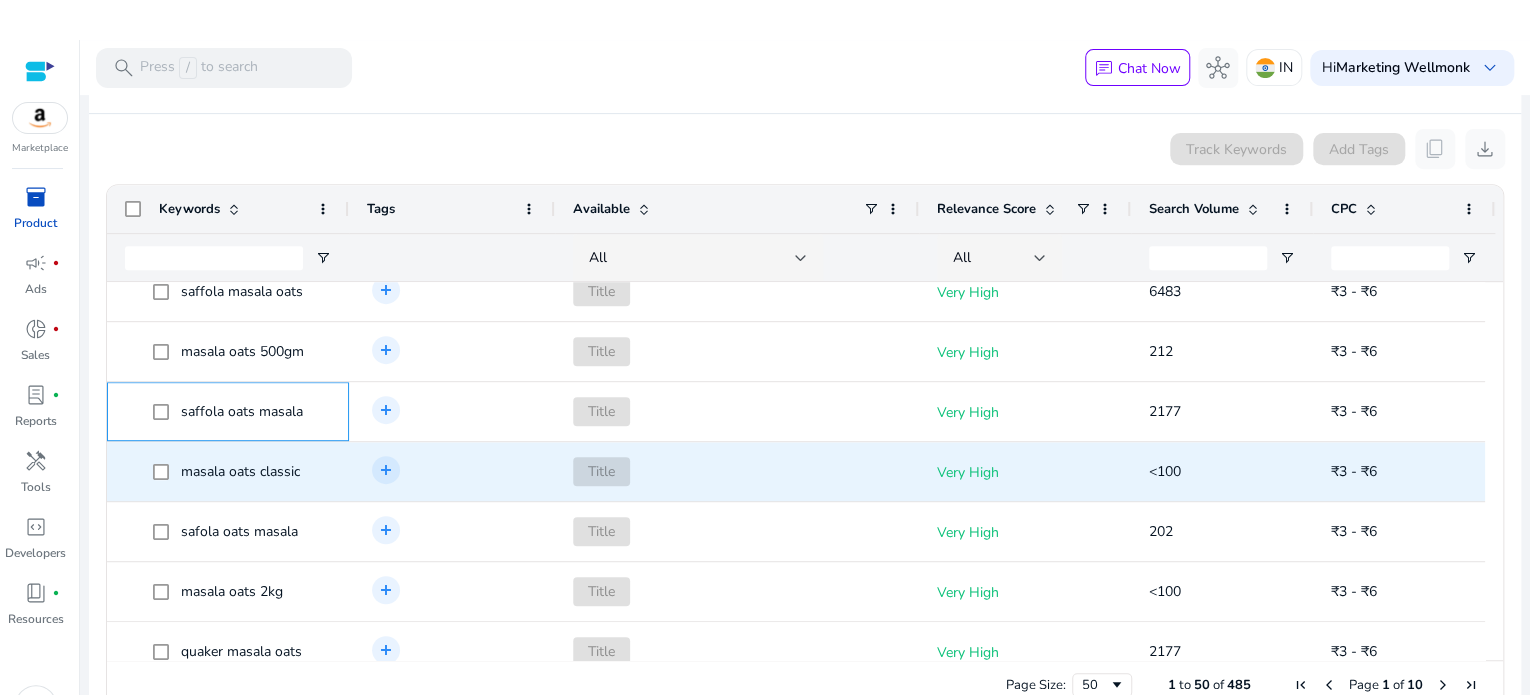 scroll, scrollTop: 566, scrollLeft: 0, axis: vertical 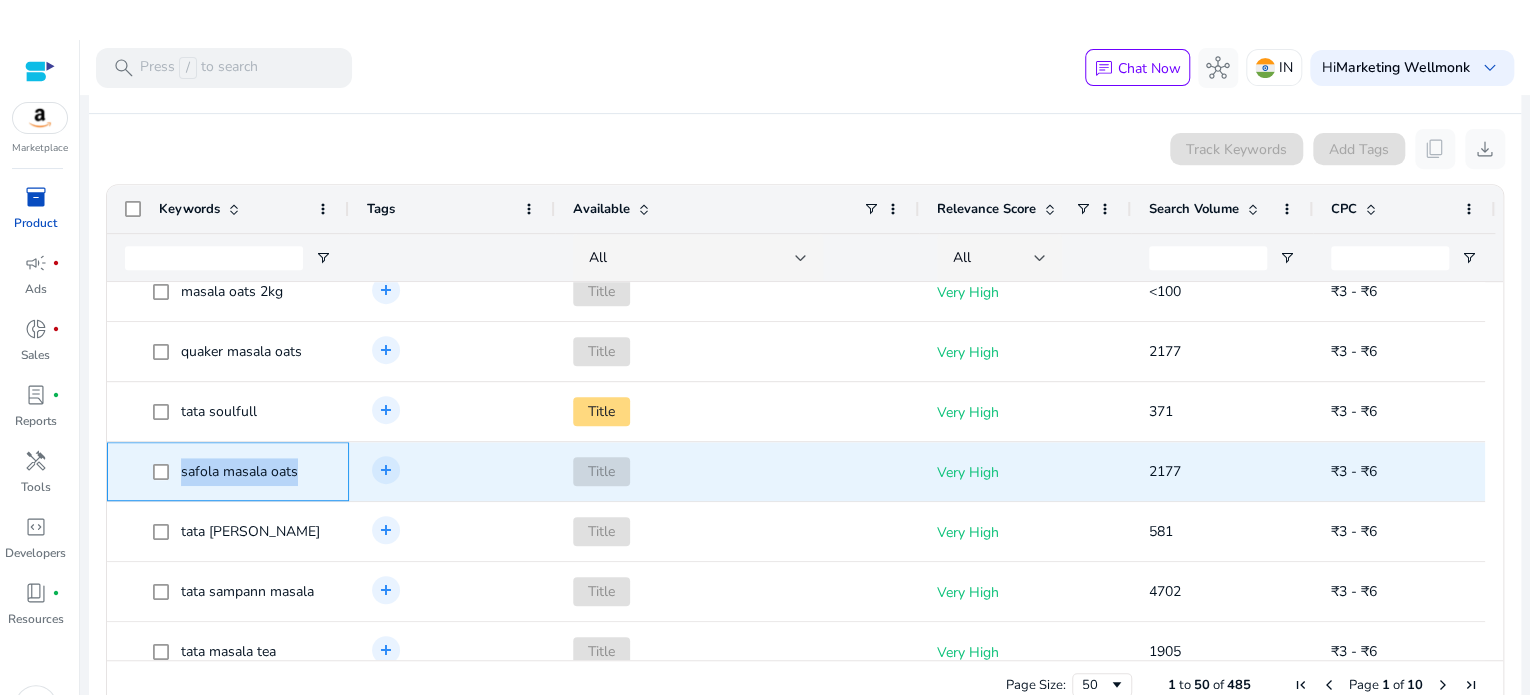 drag, startPoint x: 177, startPoint y: 467, endPoint x: 320, endPoint y: 485, distance: 144.12842 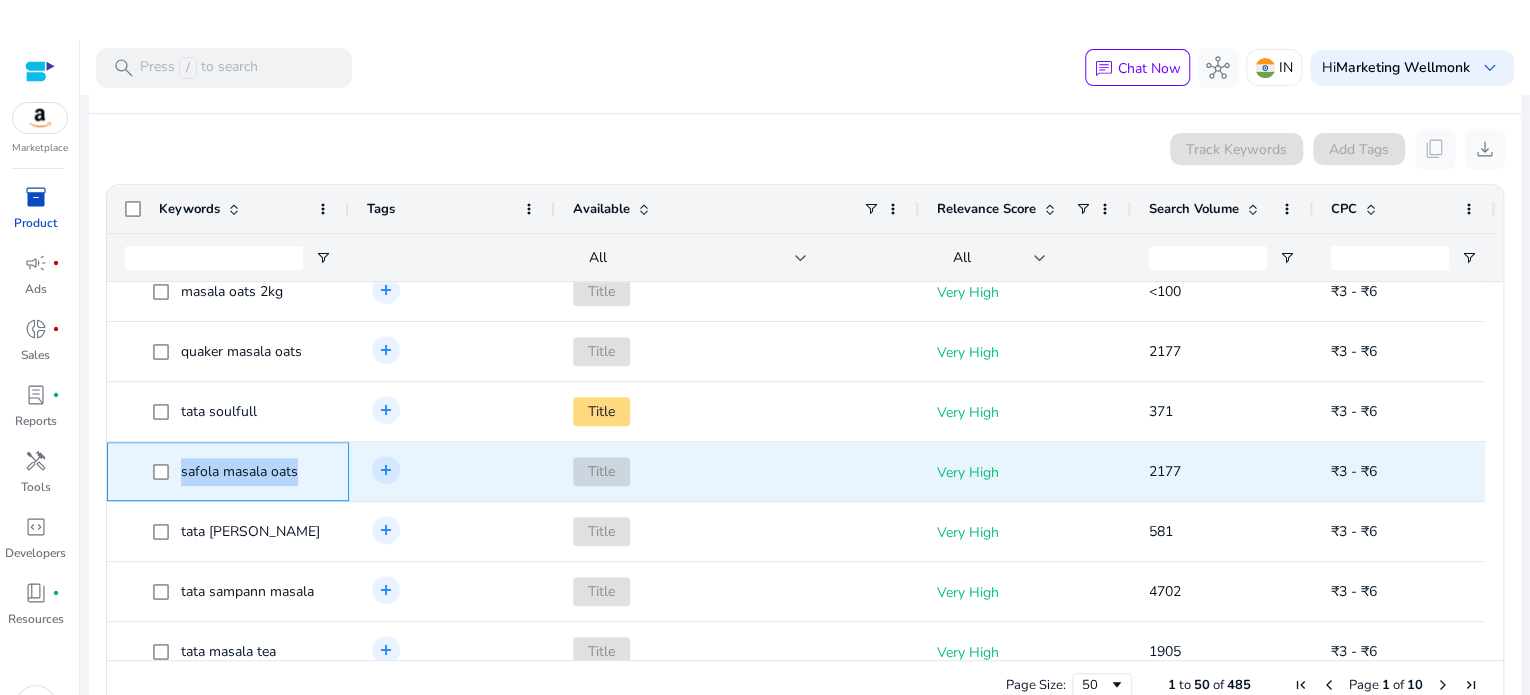 scroll, scrollTop: 937, scrollLeft: 0, axis: vertical 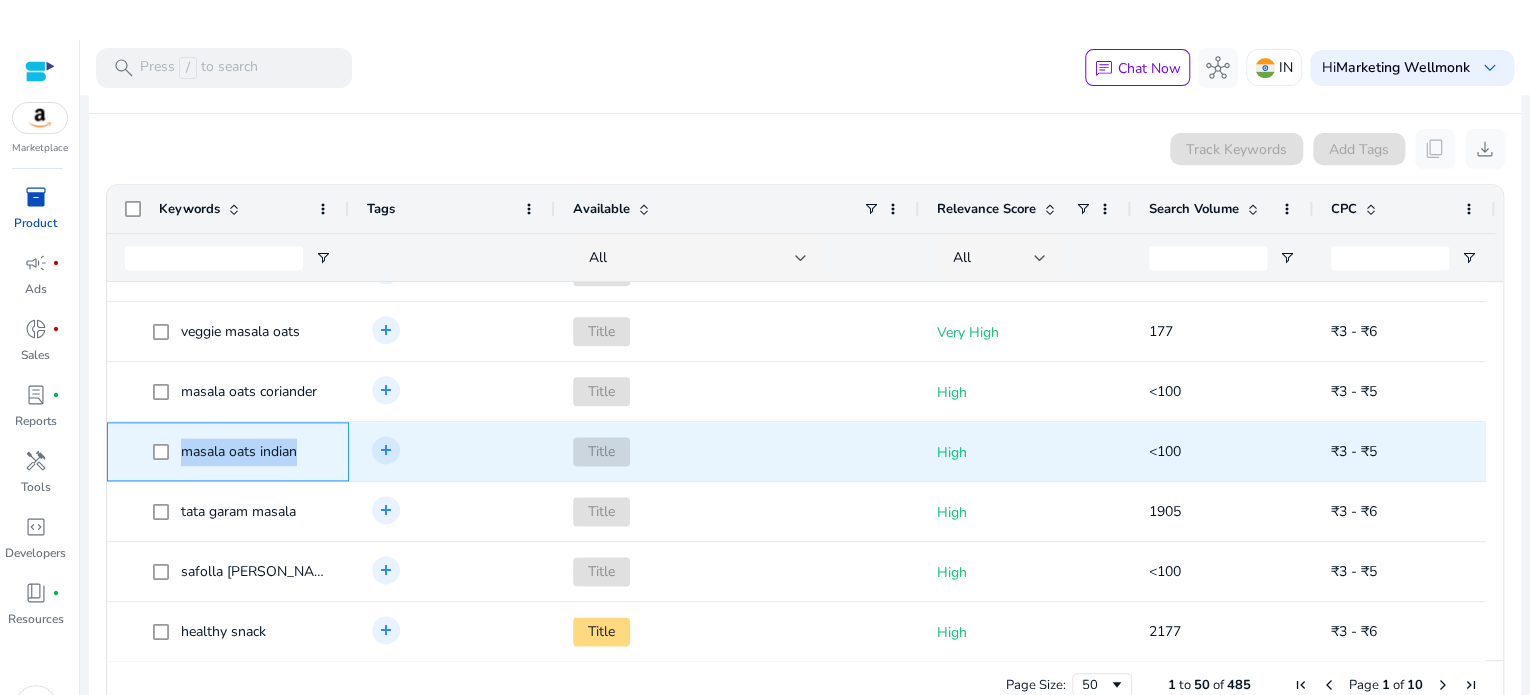 drag, startPoint x: 180, startPoint y: 446, endPoint x: 304, endPoint y: 458, distance: 124.57929 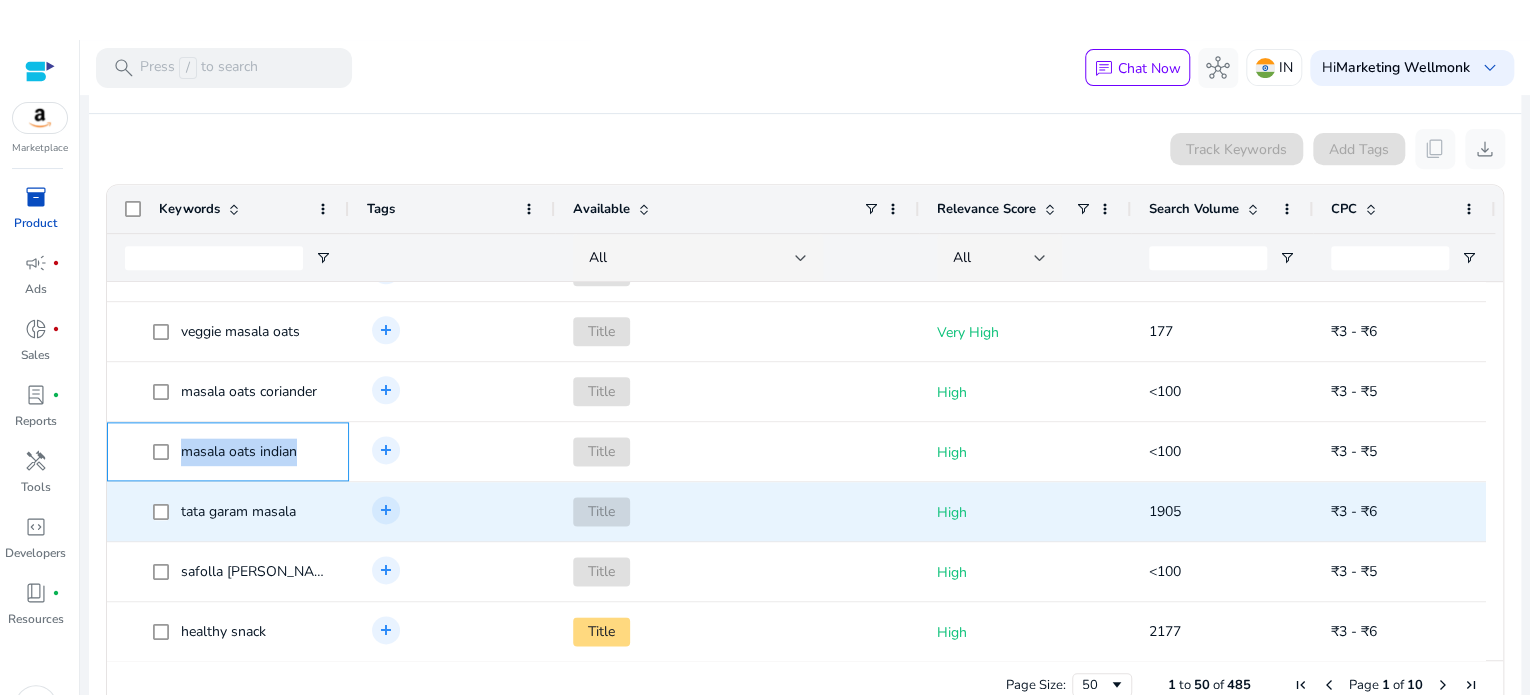 scroll, scrollTop: 1400, scrollLeft: 0, axis: vertical 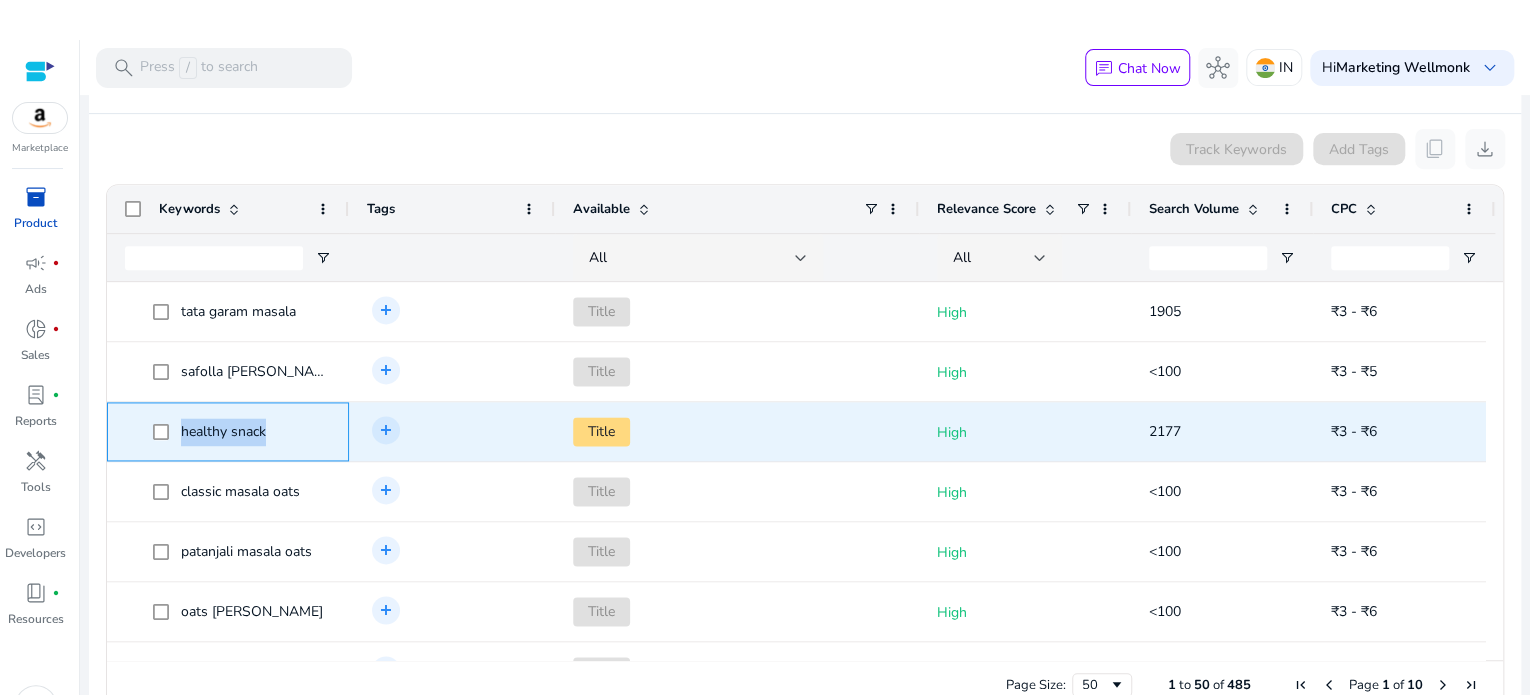 drag, startPoint x: 179, startPoint y: 420, endPoint x: 279, endPoint y: 427, distance: 100.2447 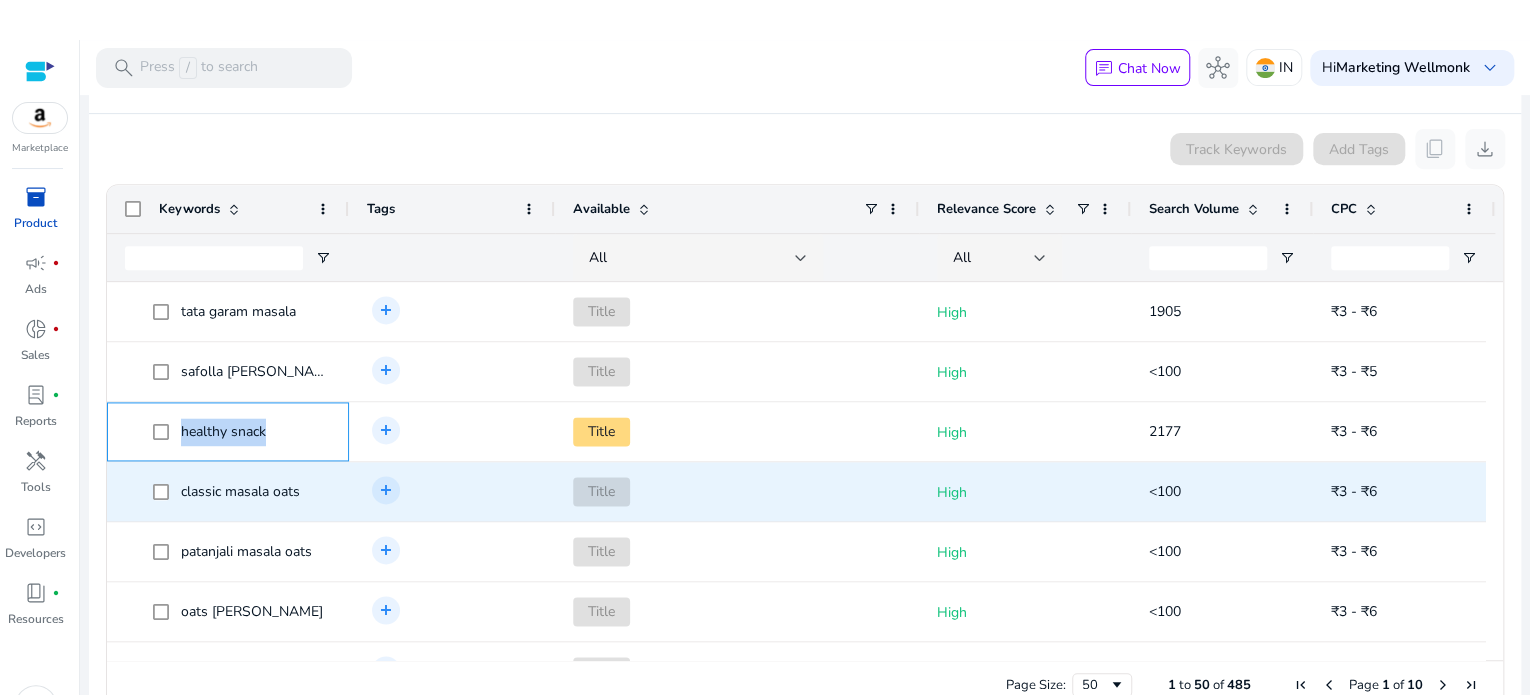 scroll, scrollTop: 1572, scrollLeft: 0, axis: vertical 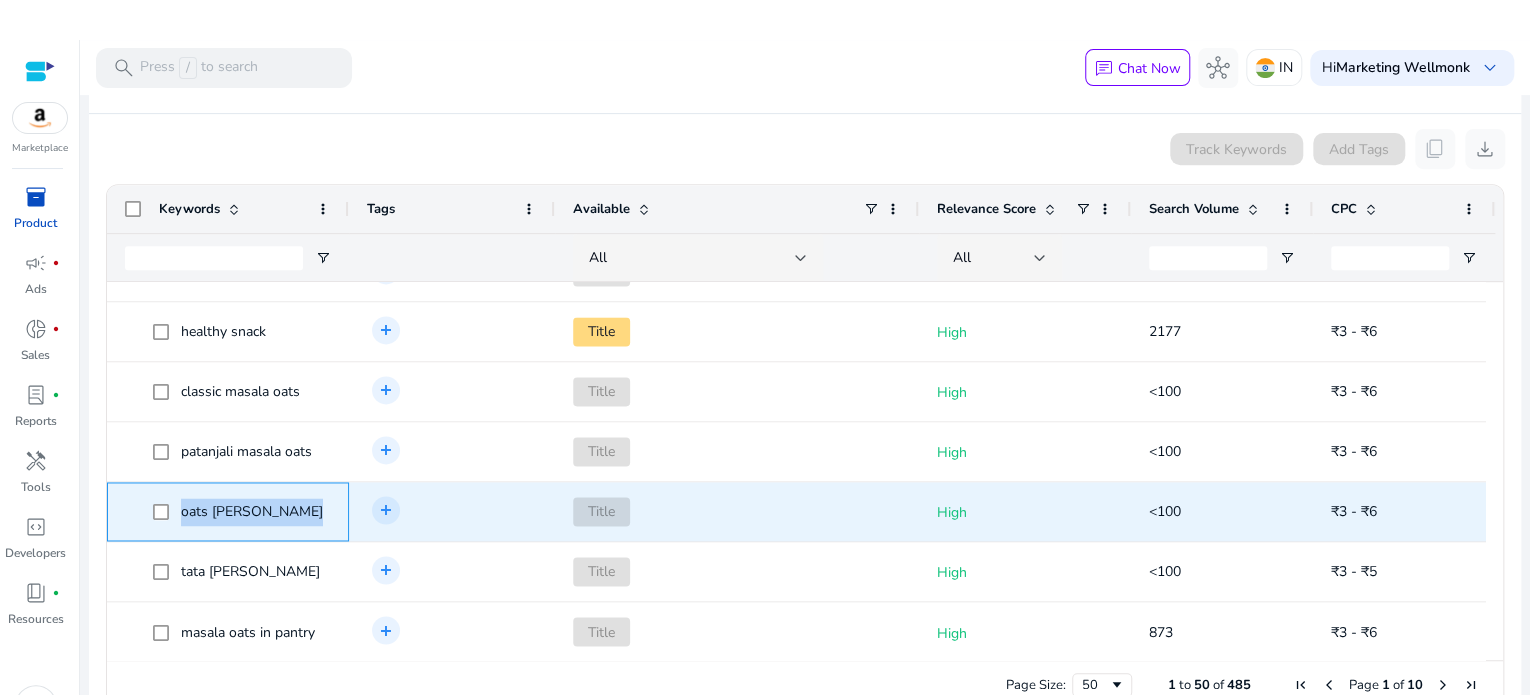 drag, startPoint x: 180, startPoint y: 503, endPoint x: 321, endPoint y: 511, distance: 141.22676 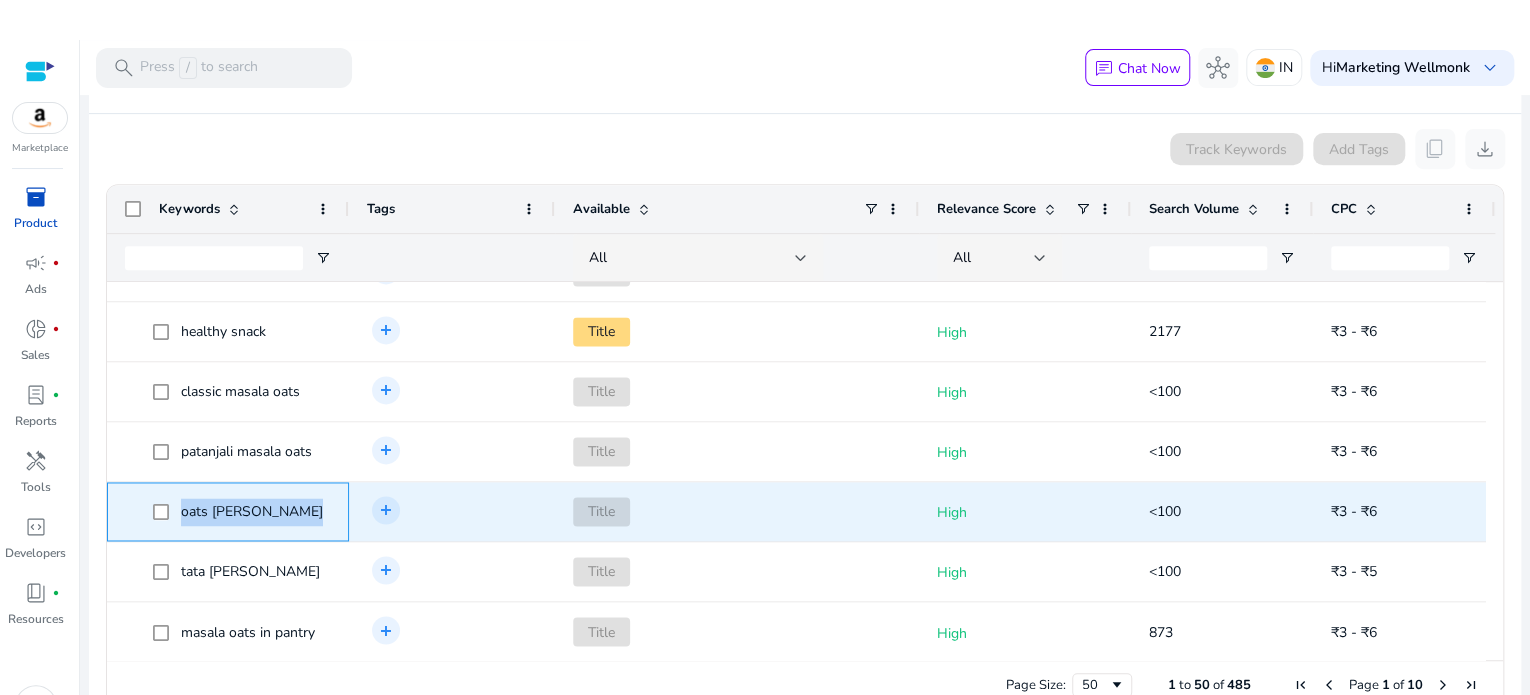click on "oats [PERSON_NAME]" 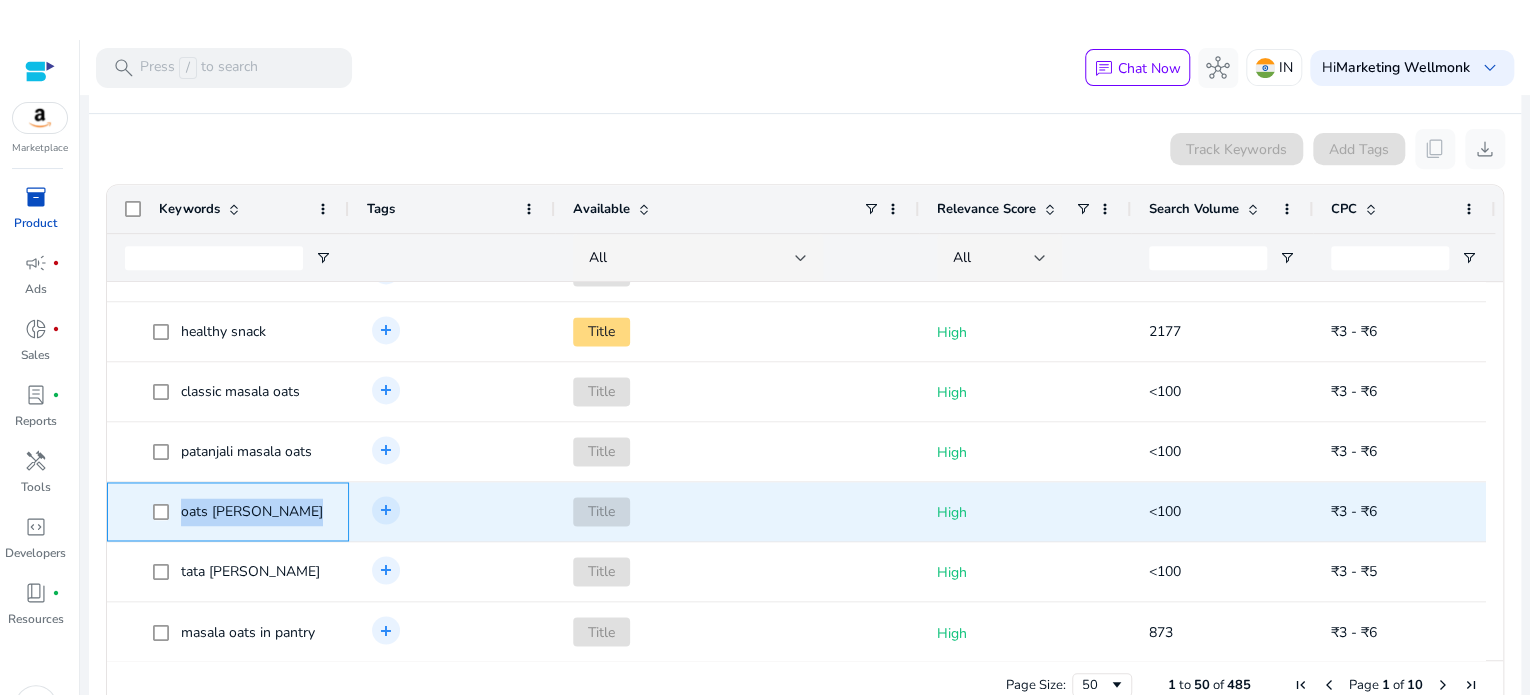 copy on "oats [PERSON_NAME]" 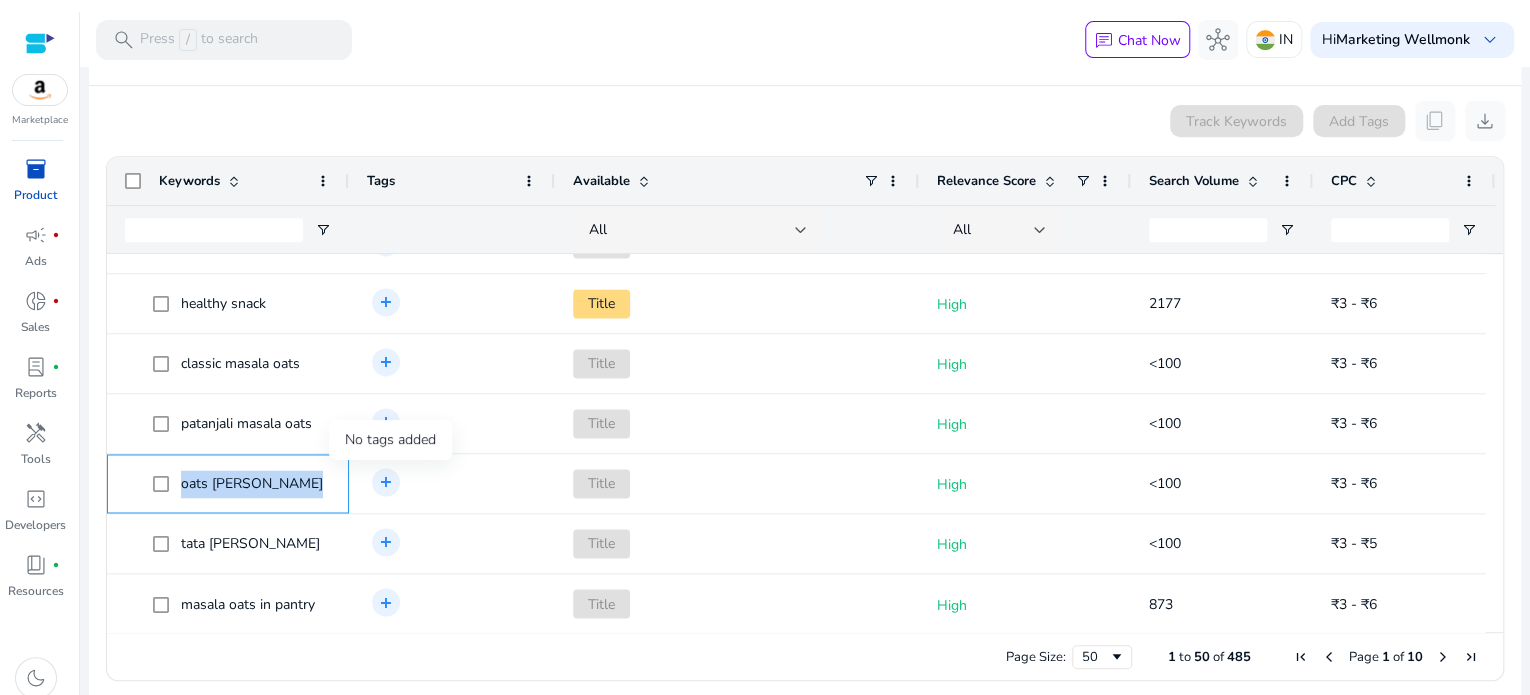 scroll, scrollTop: 40, scrollLeft: 0, axis: vertical 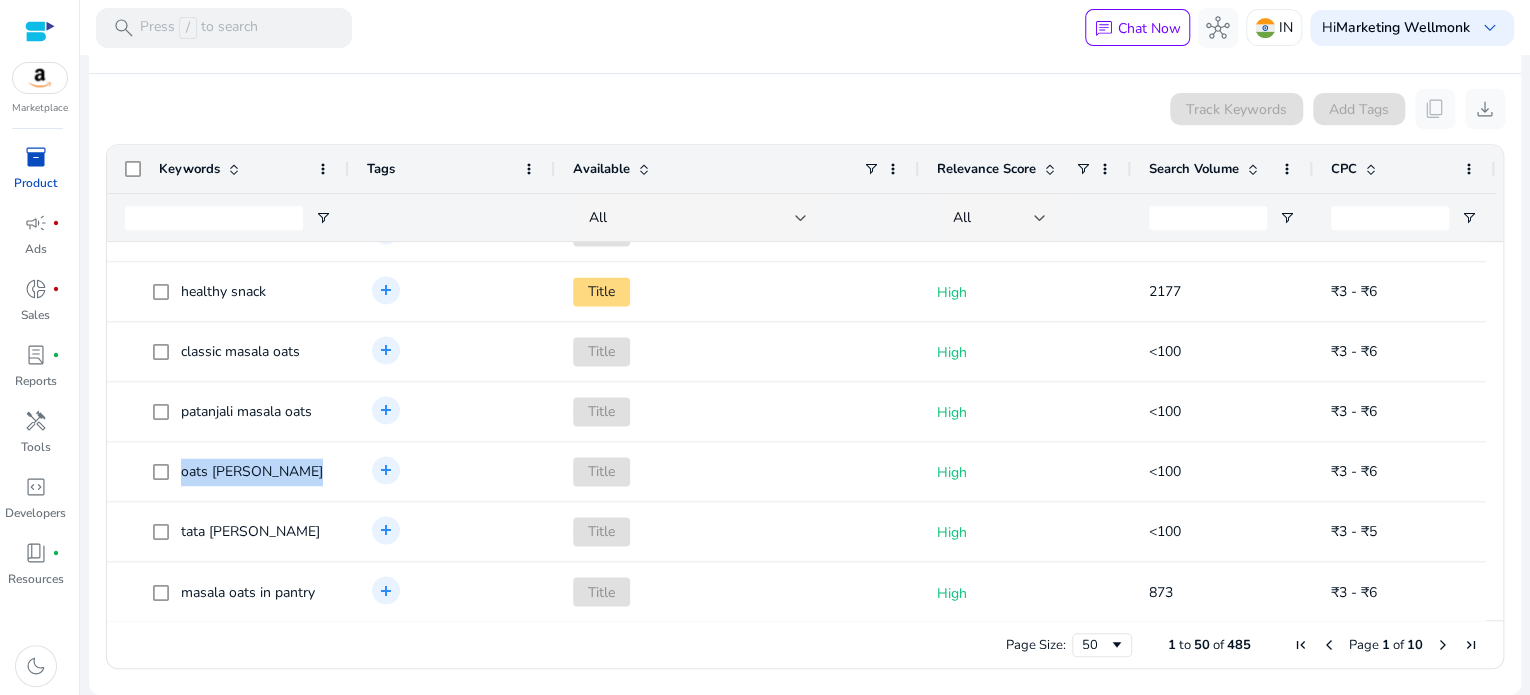 click at bounding box center (1443, 645) 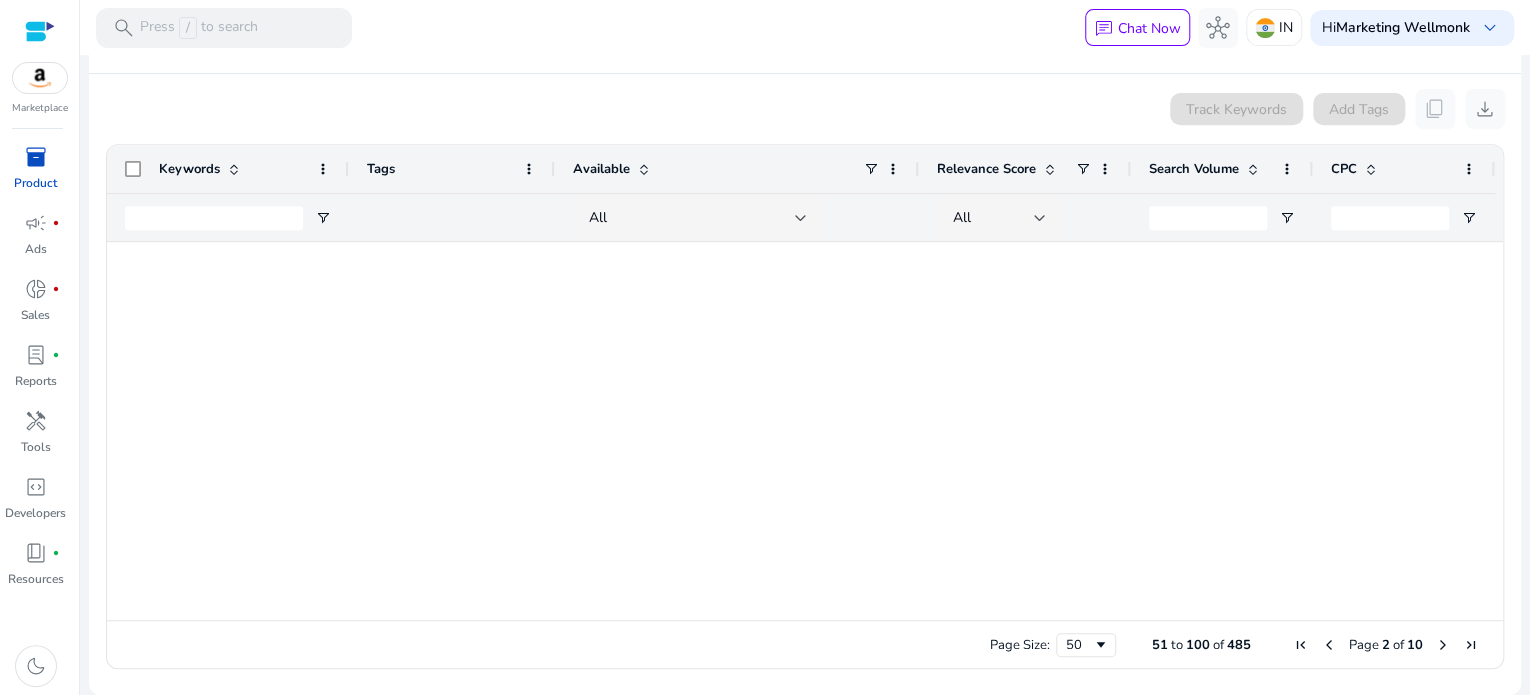 scroll, scrollTop: 0, scrollLeft: 0, axis: both 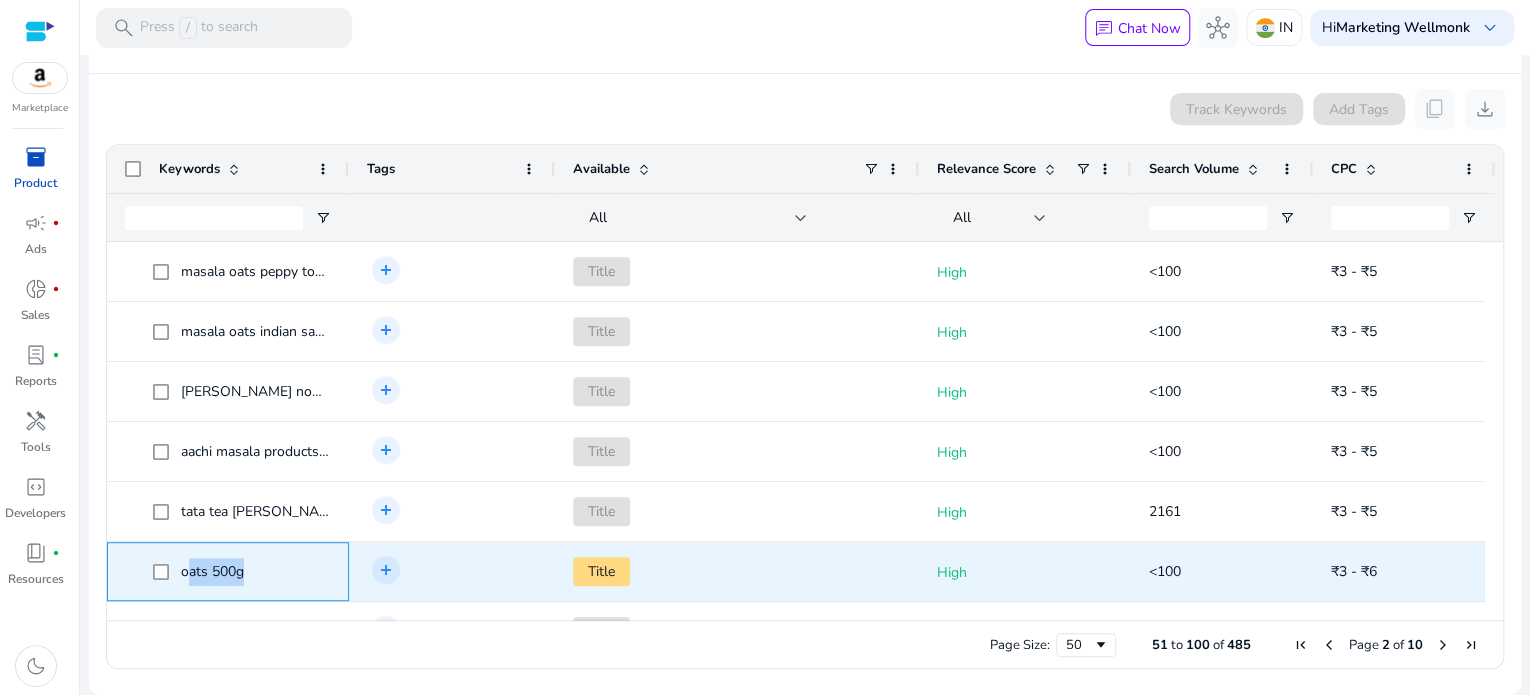 drag, startPoint x: 184, startPoint y: 571, endPoint x: 255, endPoint y: 573, distance: 71.02816 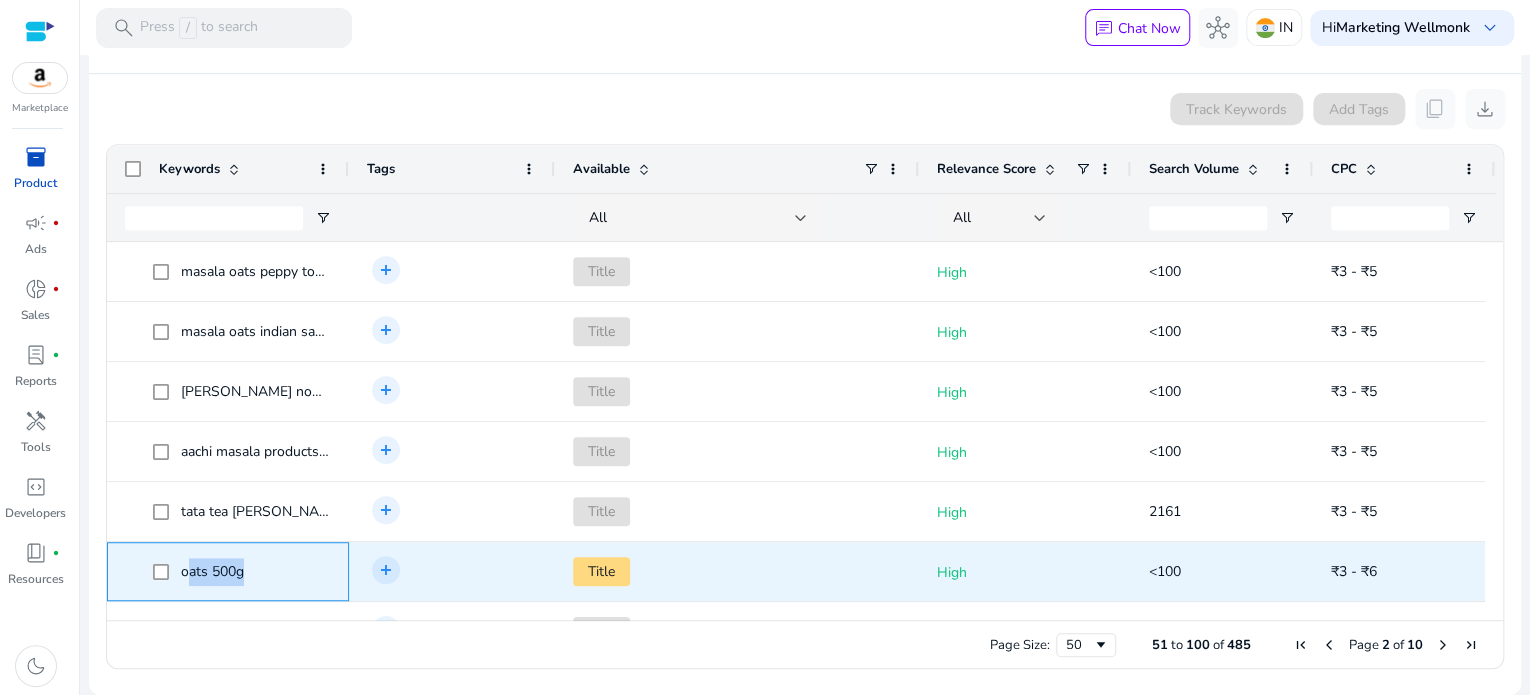 click on "oats 500g" 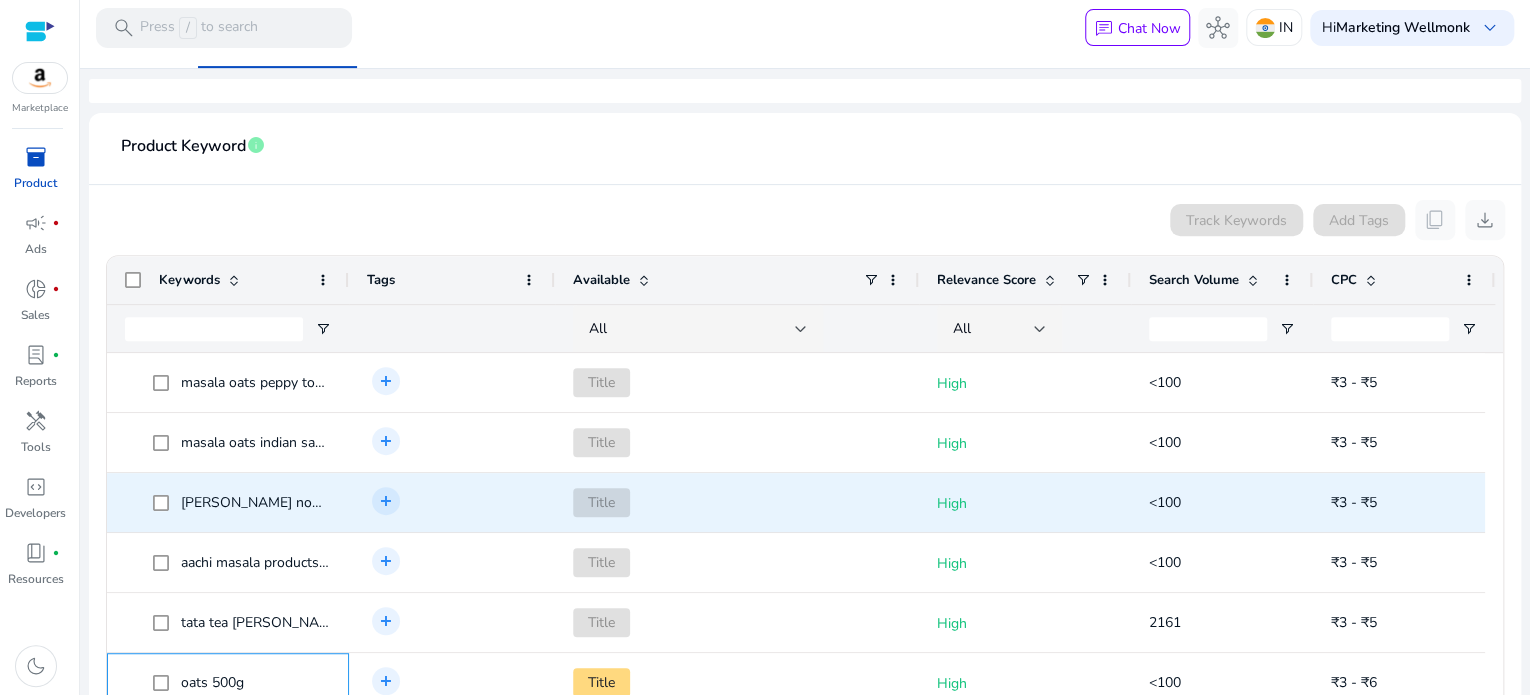 scroll, scrollTop: 273, scrollLeft: 0, axis: vertical 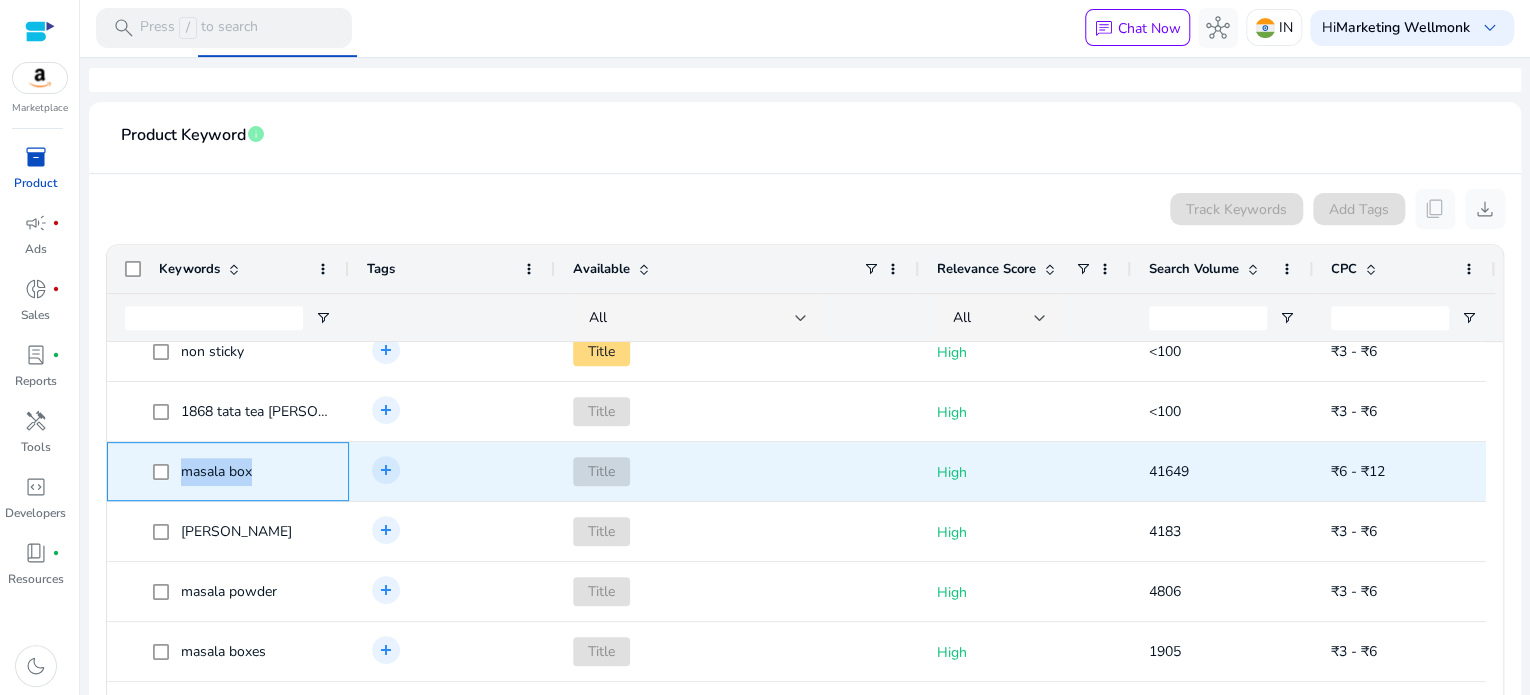 drag, startPoint x: 180, startPoint y: 467, endPoint x: 271, endPoint y: 479, distance: 91.787796 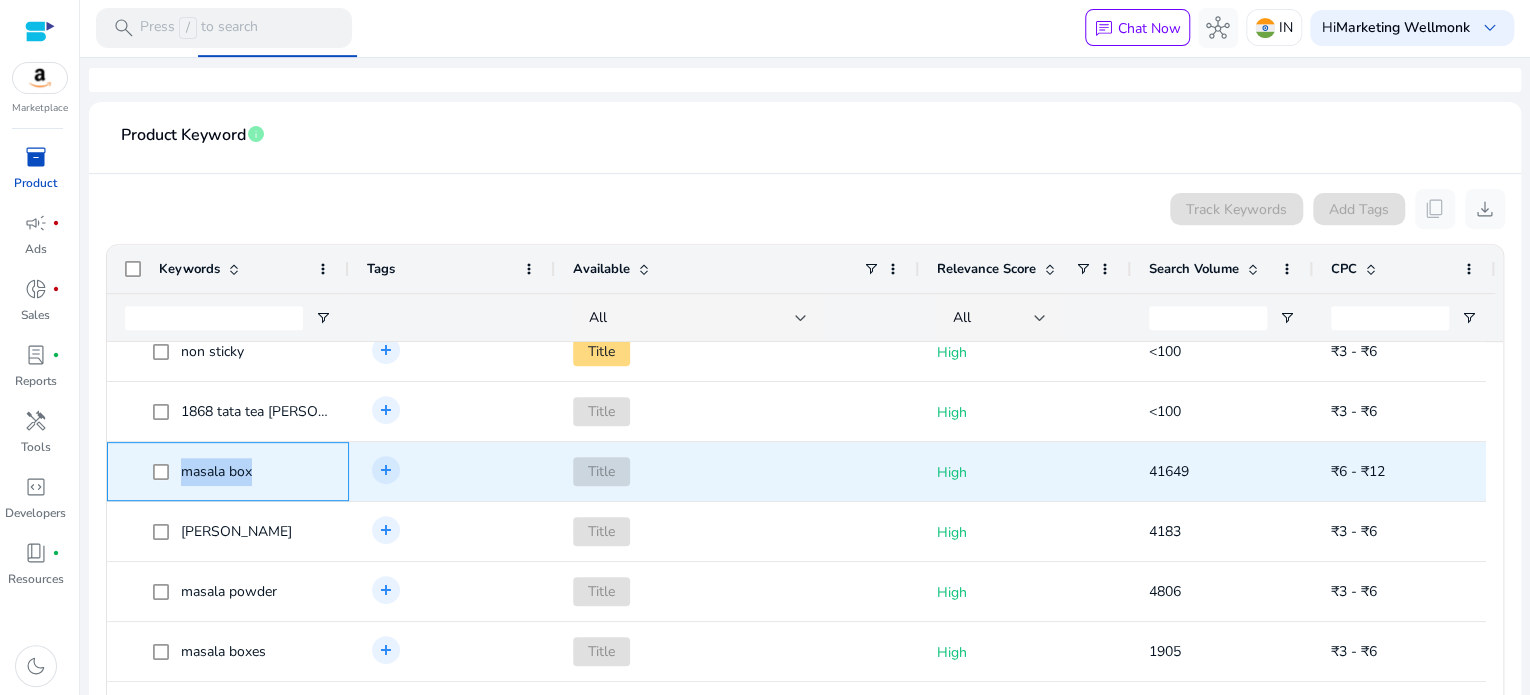 click on "masala box" 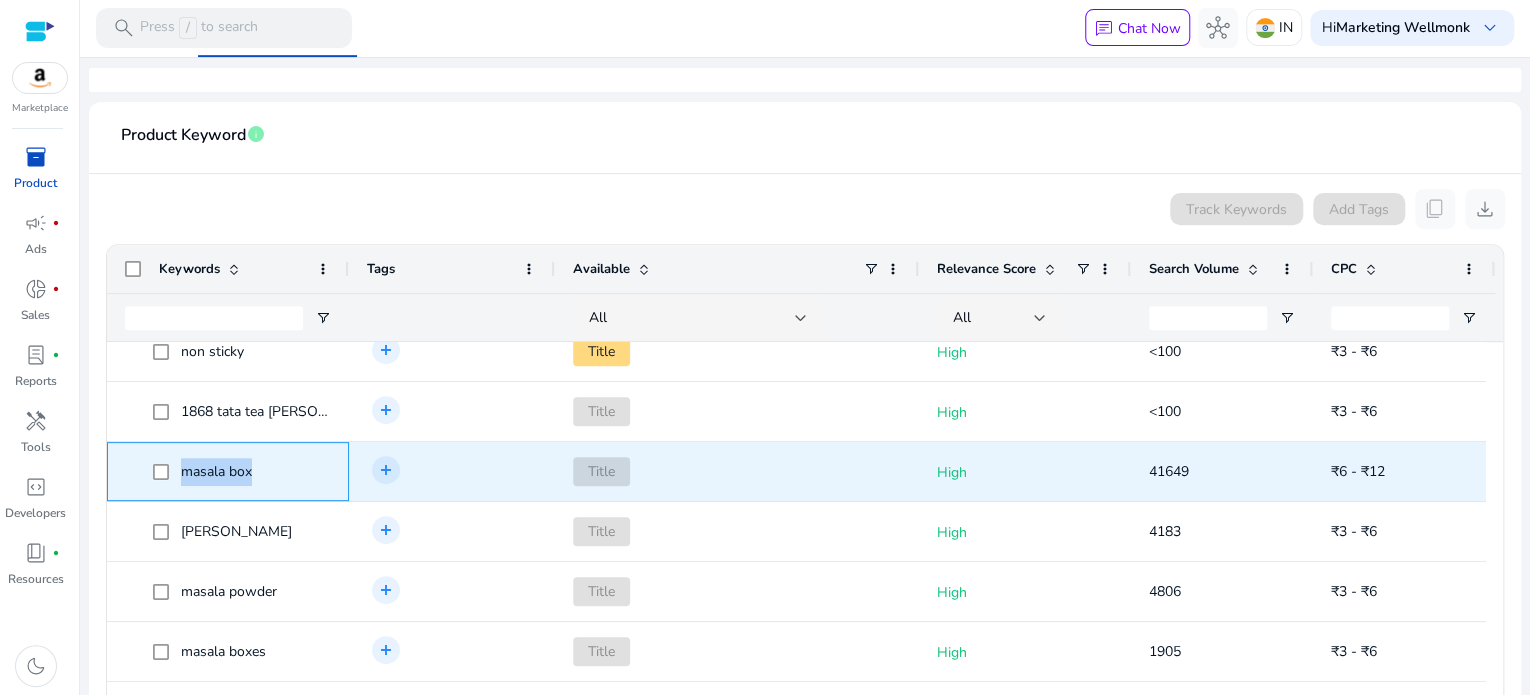 copy on "masala box" 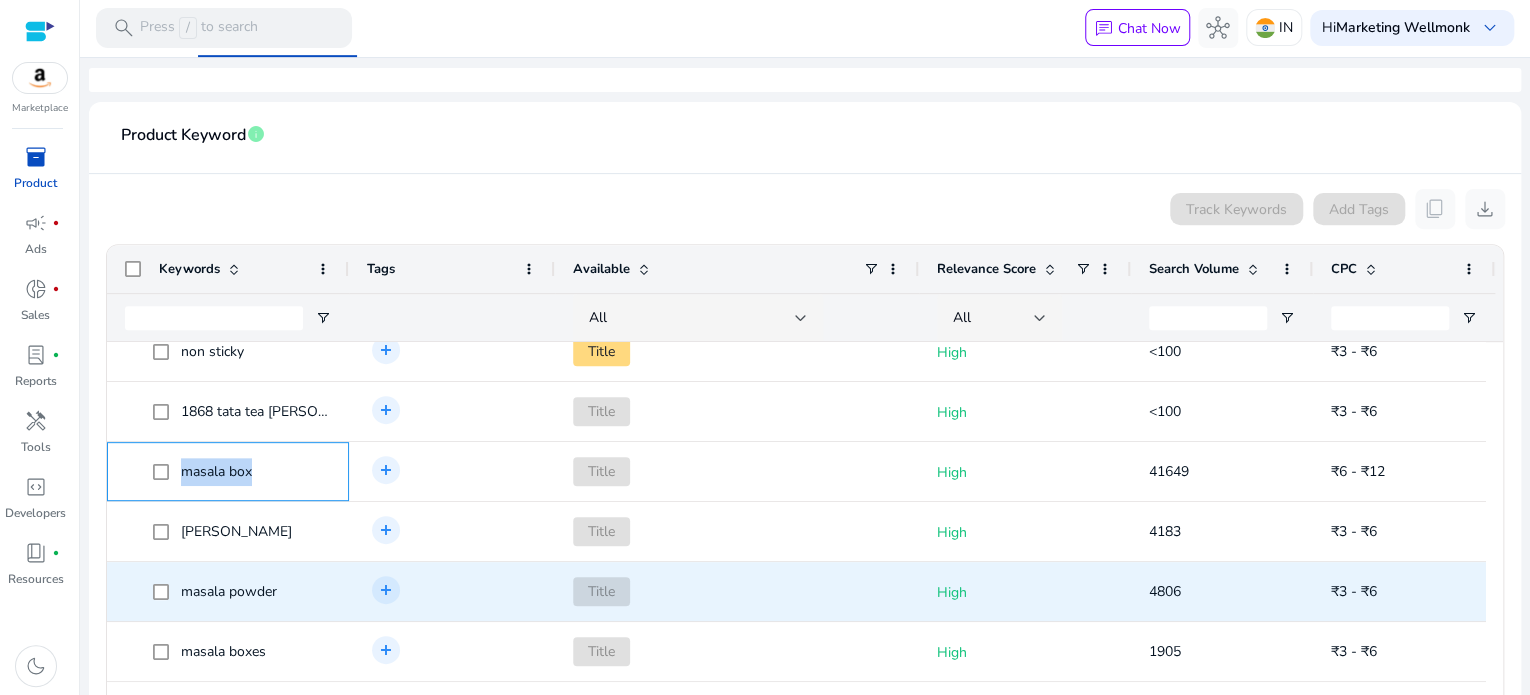 scroll, scrollTop: 591, scrollLeft: 0, axis: vertical 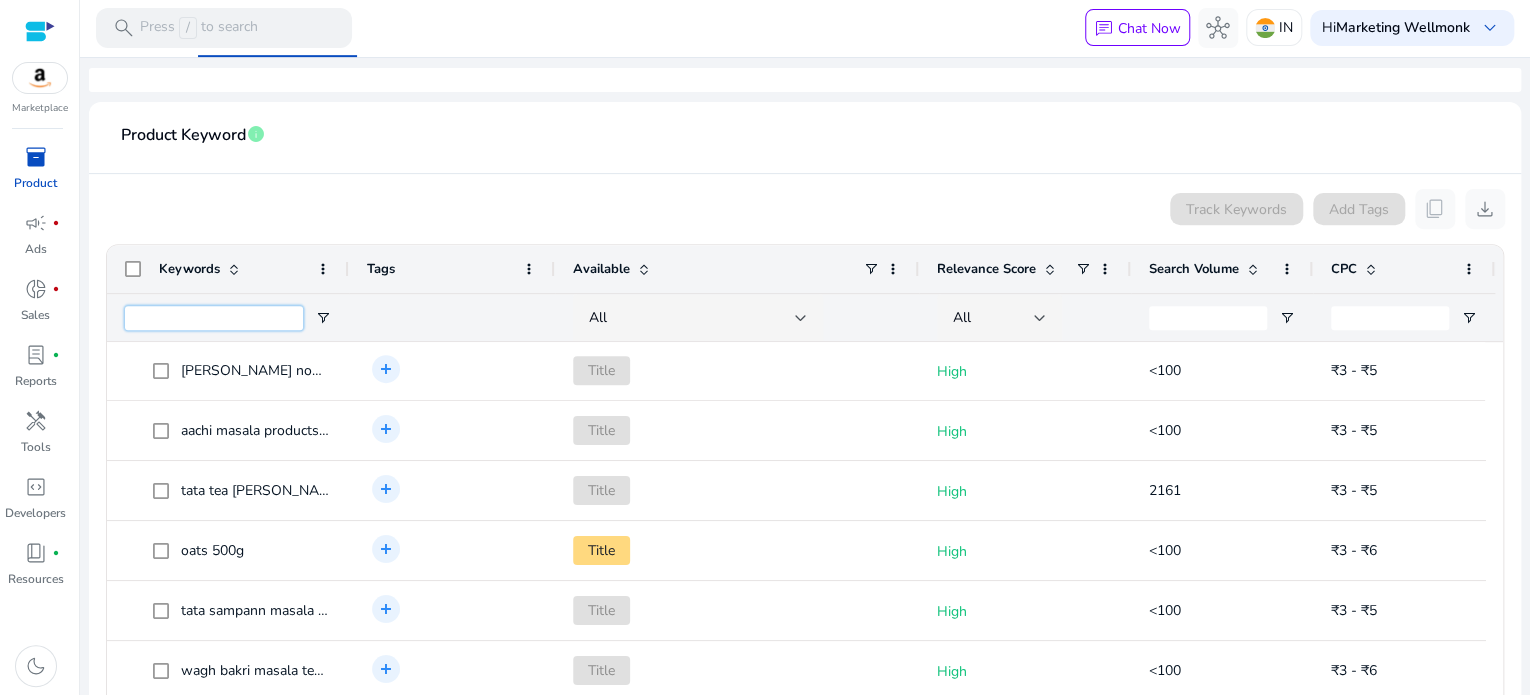 click at bounding box center [214, 318] 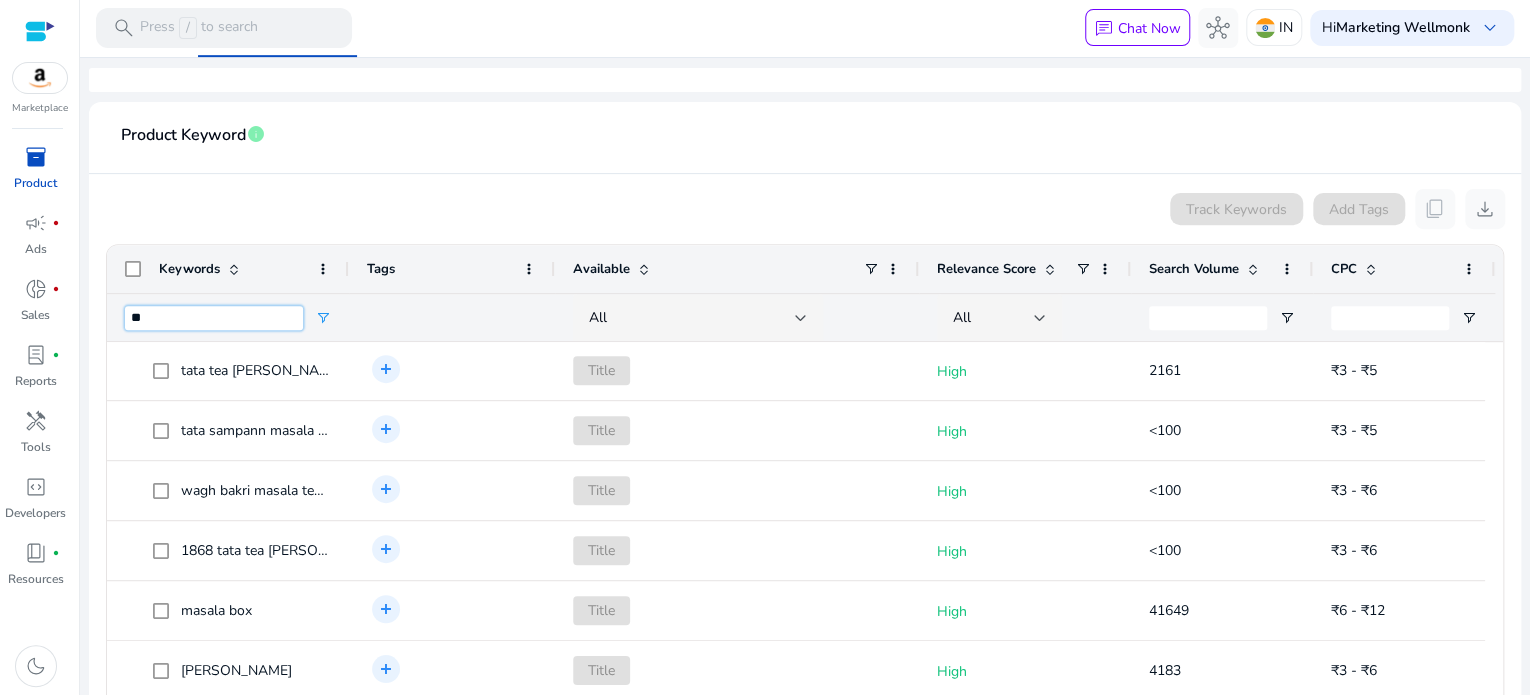 type on "*" 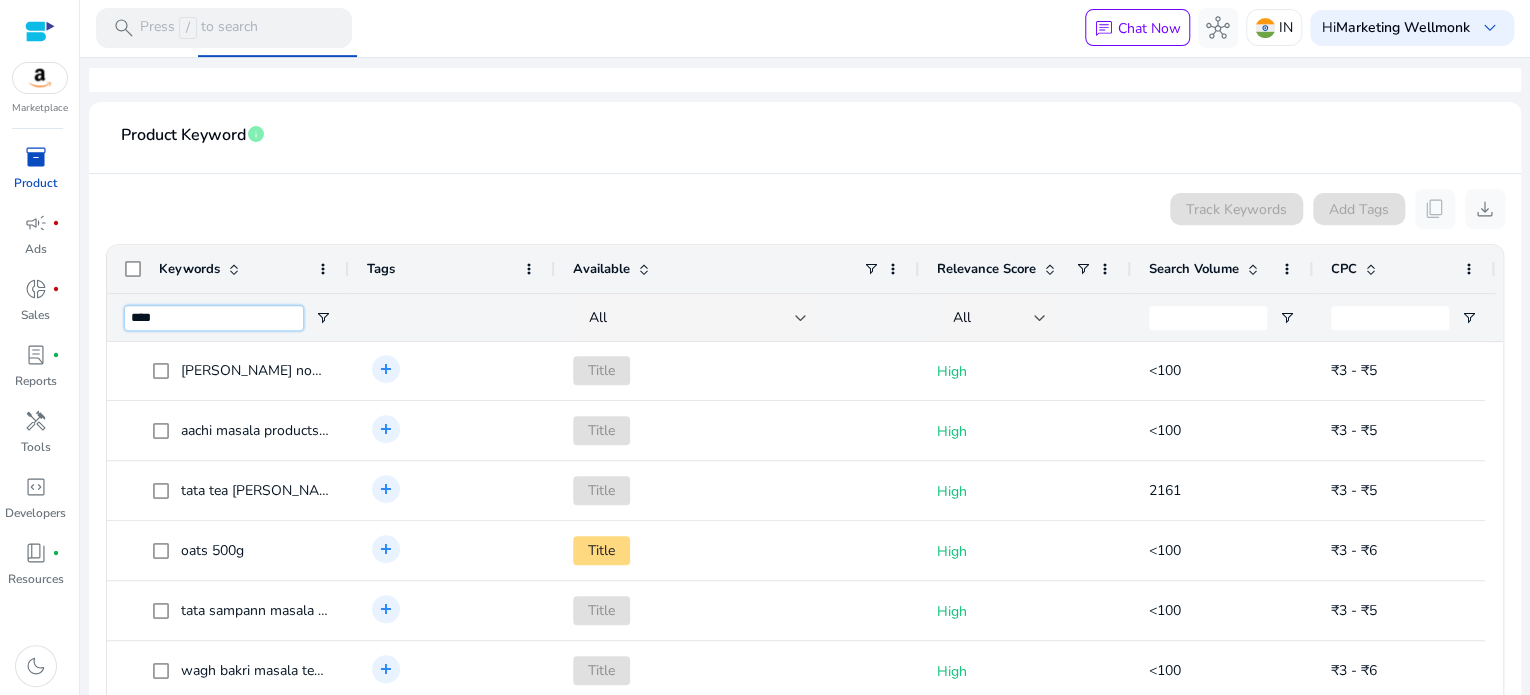 type on "****" 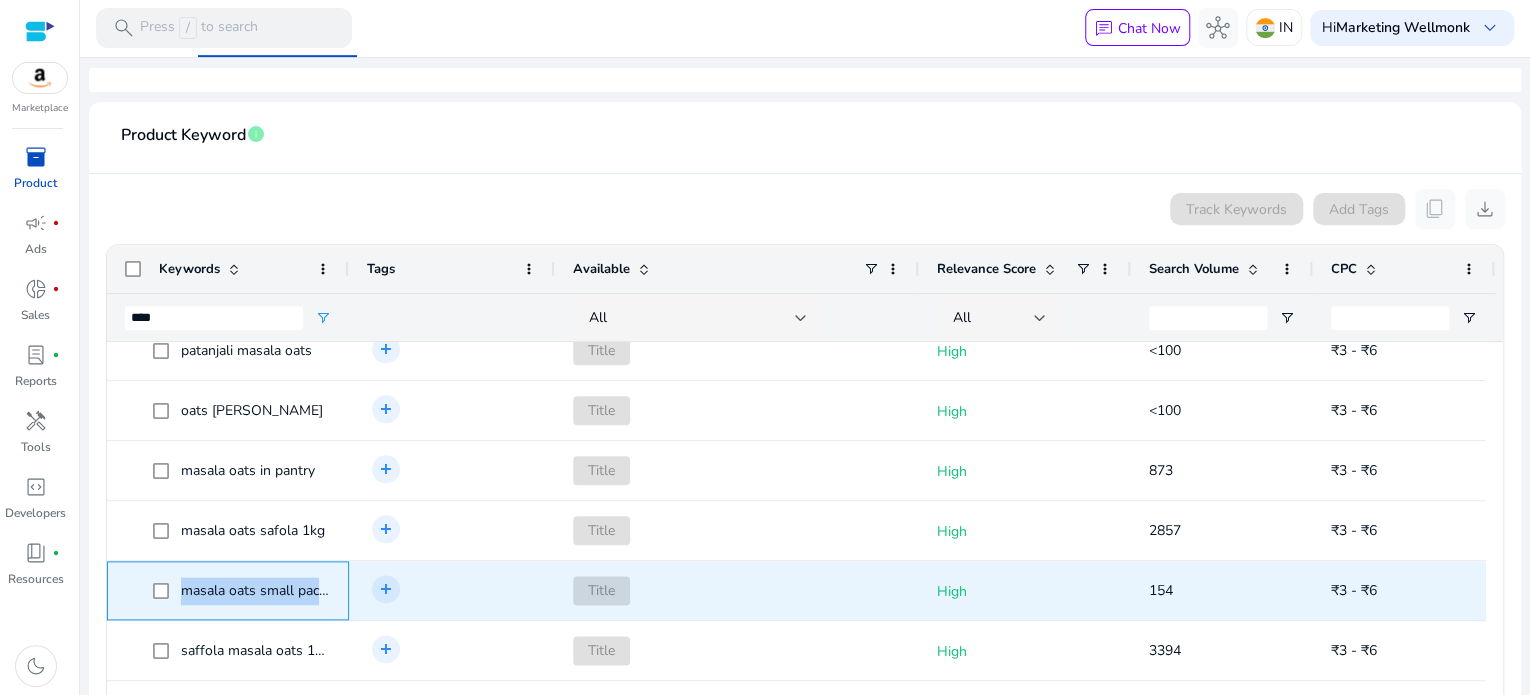 drag, startPoint x: 179, startPoint y: 586, endPoint x: 356, endPoint y: 595, distance: 177.22867 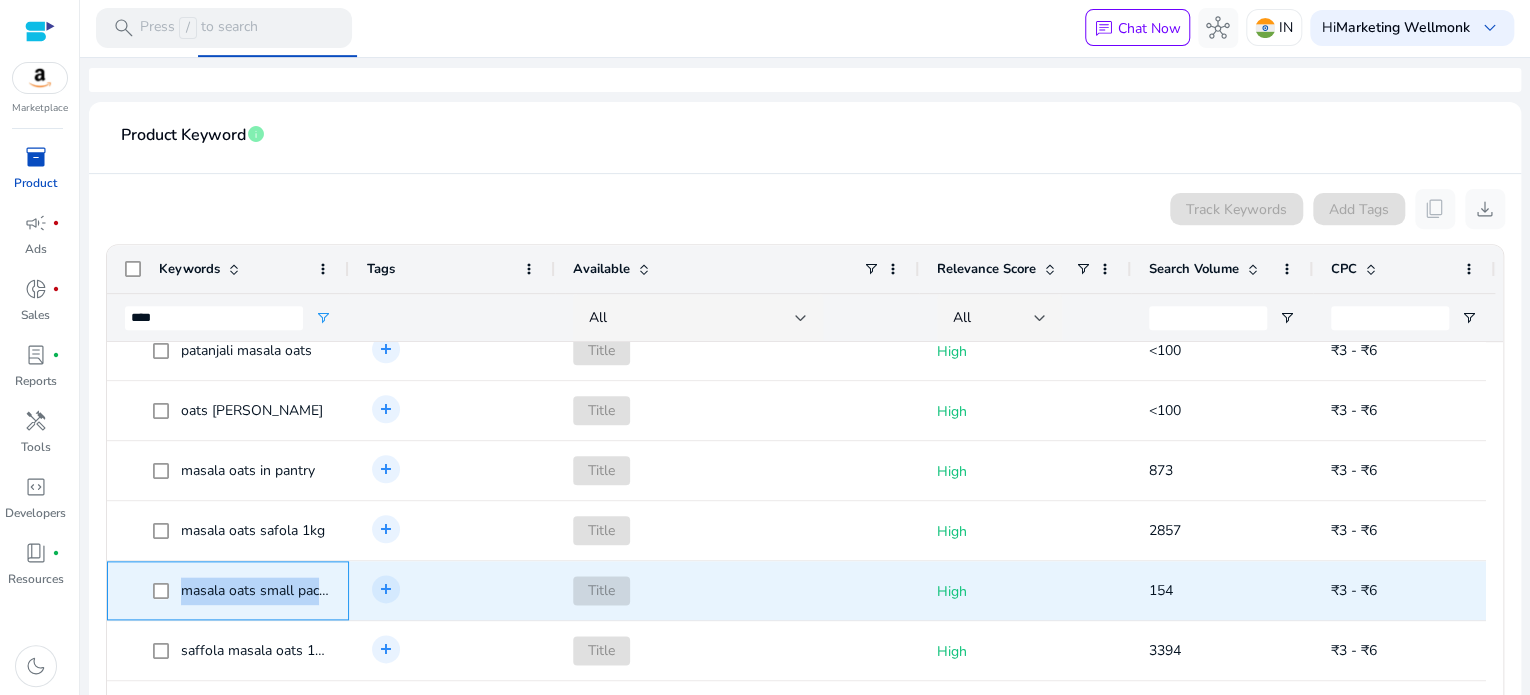 click on "masala oats small packets
add Add tag Title High 154 ₹3 - ₹6" 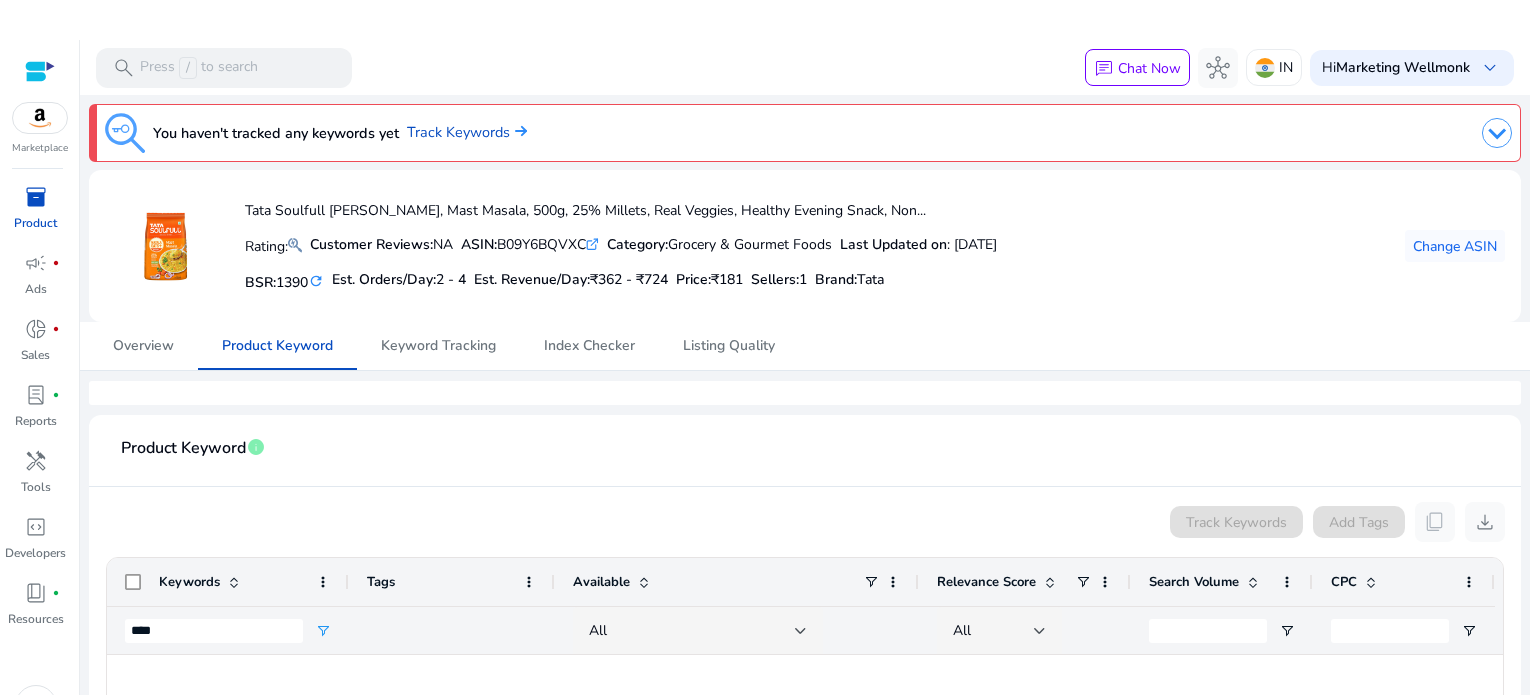 scroll, scrollTop: 40, scrollLeft: 0, axis: vertical 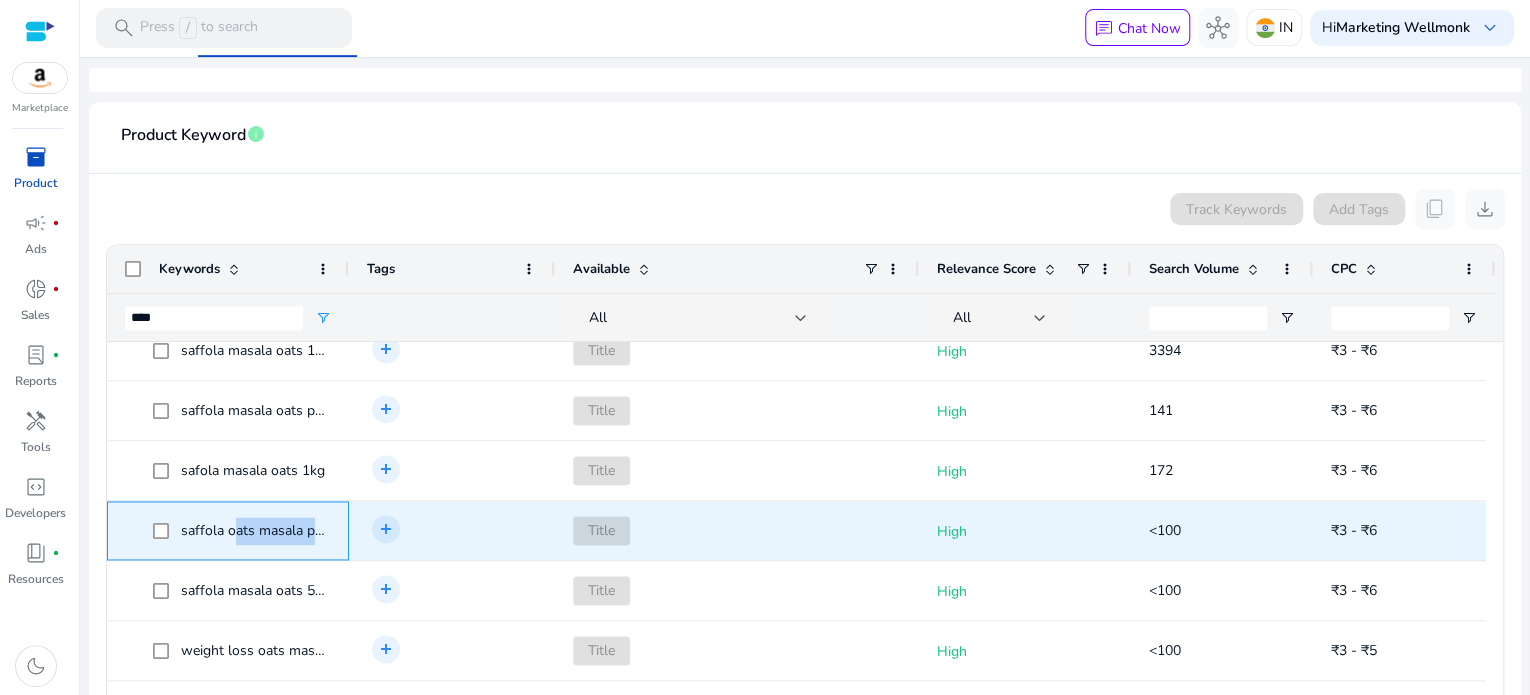 drag, startPoint x: 234, startPoint y: 525, endPoint x: 324, endPoint y: 534, distance: 90.44888 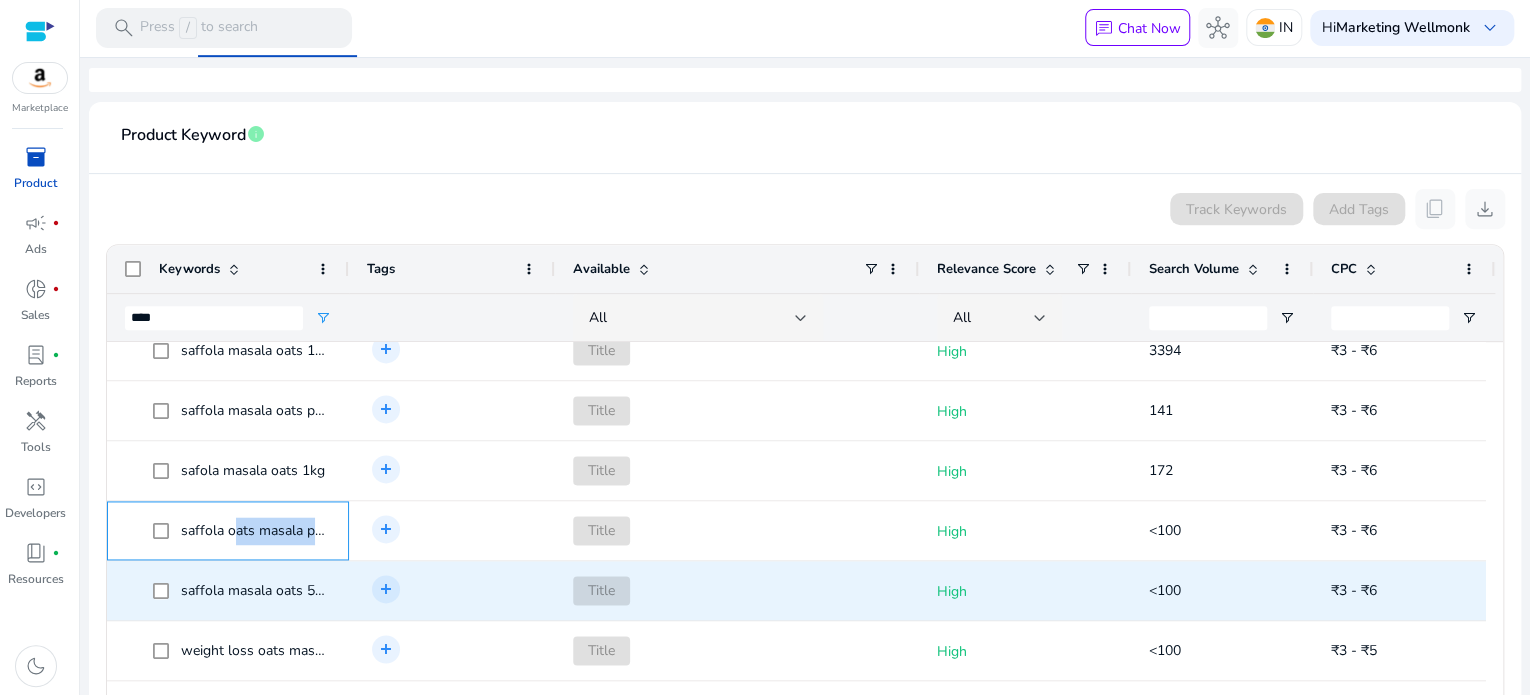 scroll, scrollTop: 1421, scrollLeft: 0, axis: vertical 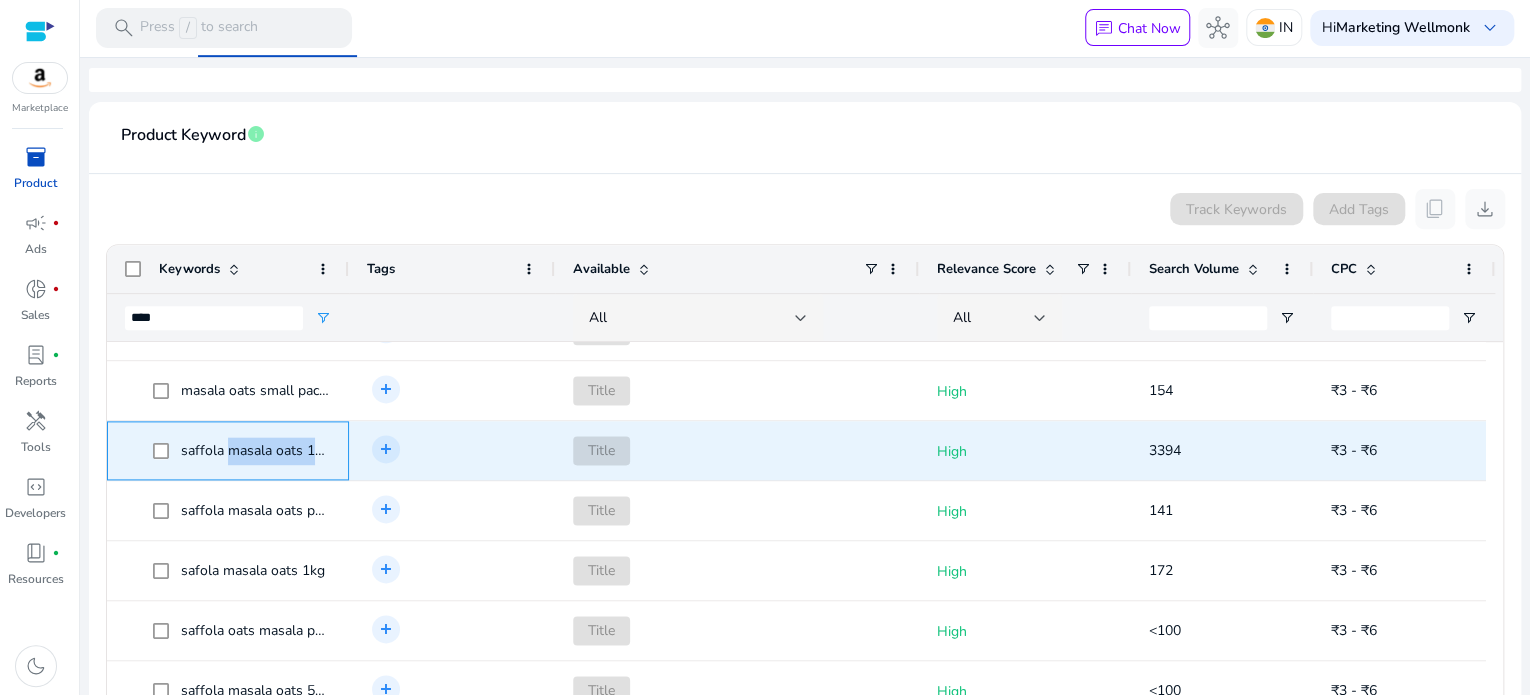 drag, startPoint x: 226, startPoint y: 448, endPoint x: 348, endPoint y: 467, distance: 123.47064 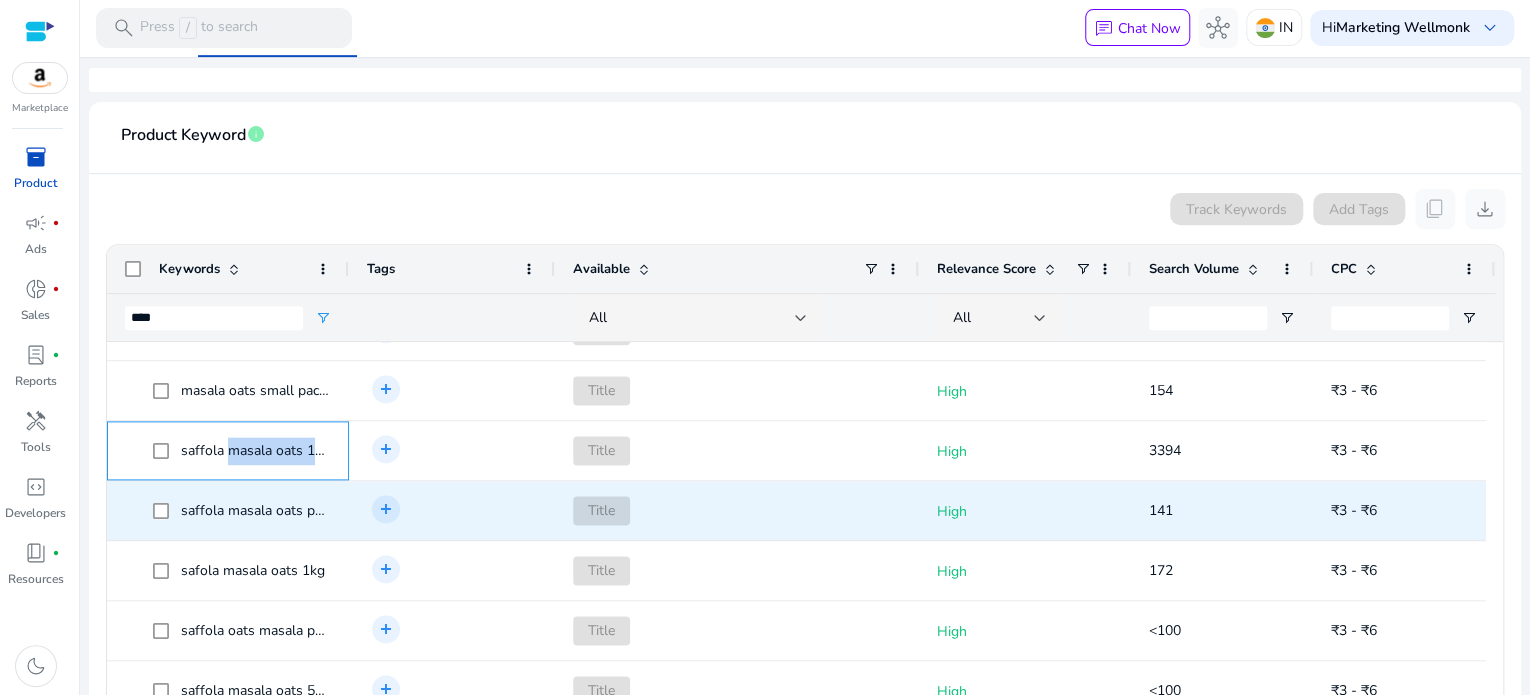 scroll, scrollTop: 1637, scrollLeft: 0, axis: vertical 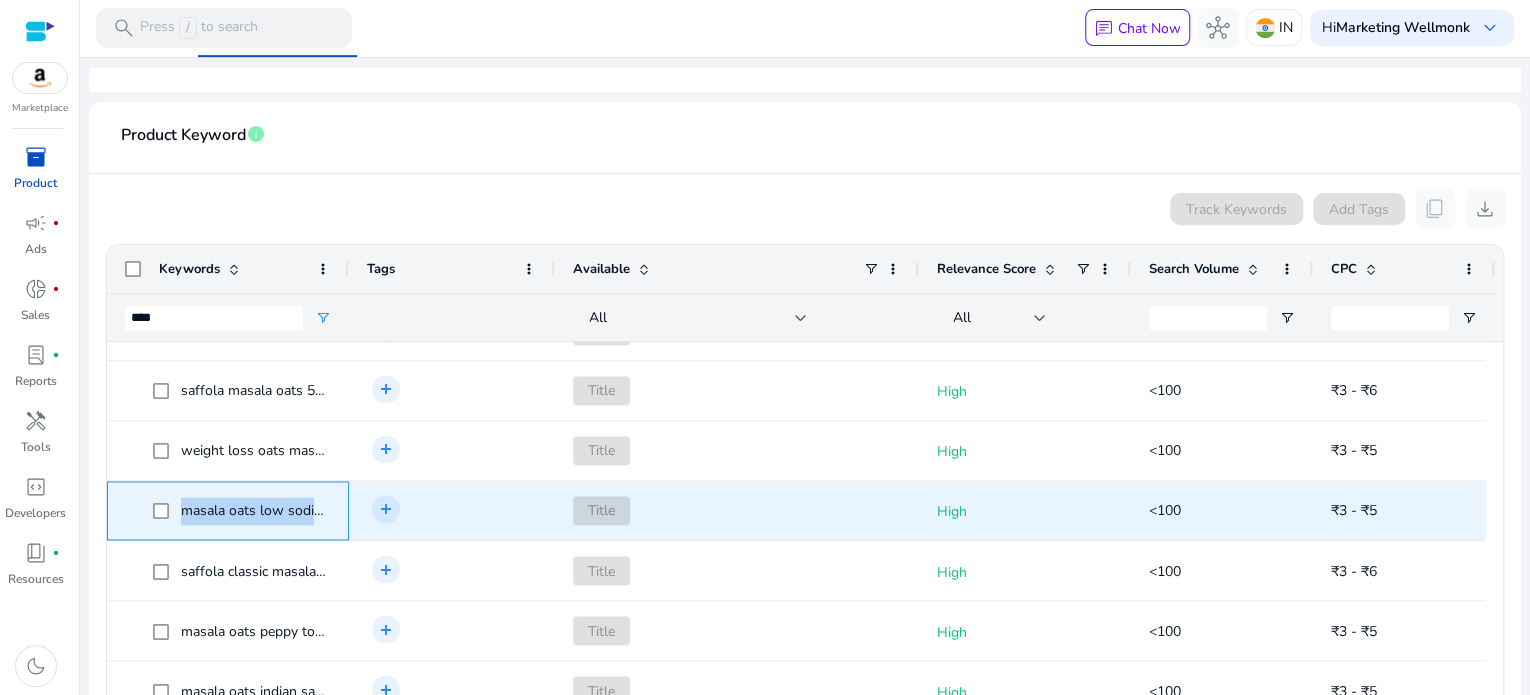 drag, startPoint x: 182, startPoint y: 507, endPoint x: 344, endPoint y: 516, distance: 162.2498 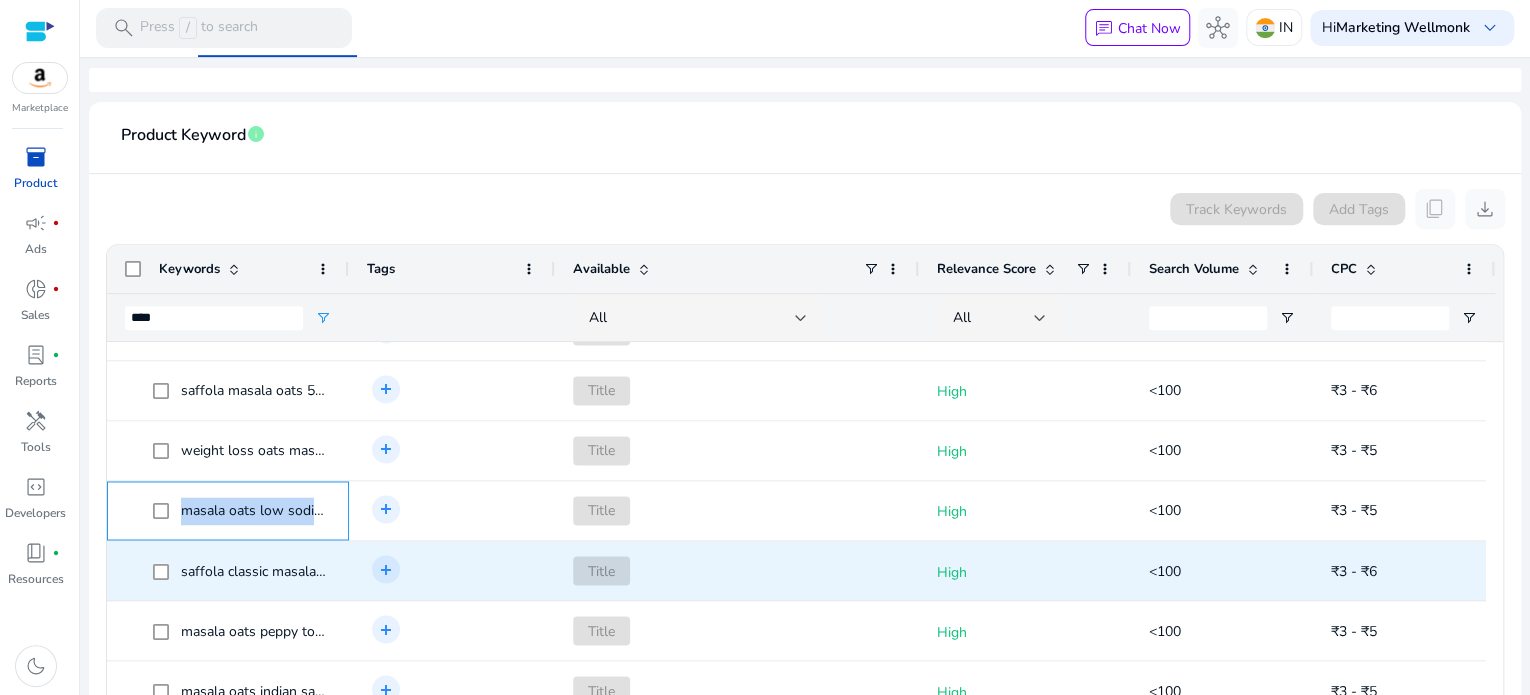 scroll, scrollTop: 1794, scrollLeft: 0, axis: vertical 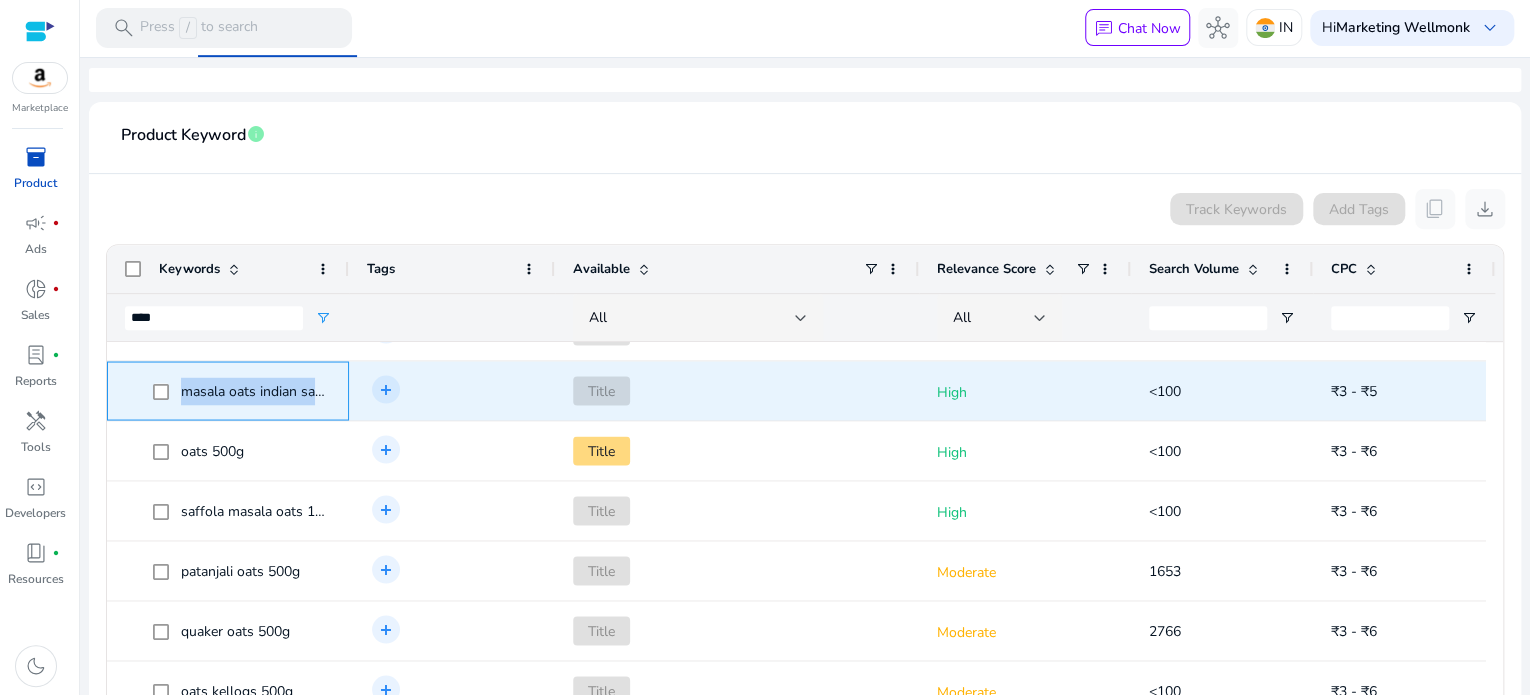 drag, startPoint x: 184, startPoint y: 383, endPoint x: 340, endPoint y: 403, distance: 157.27682 